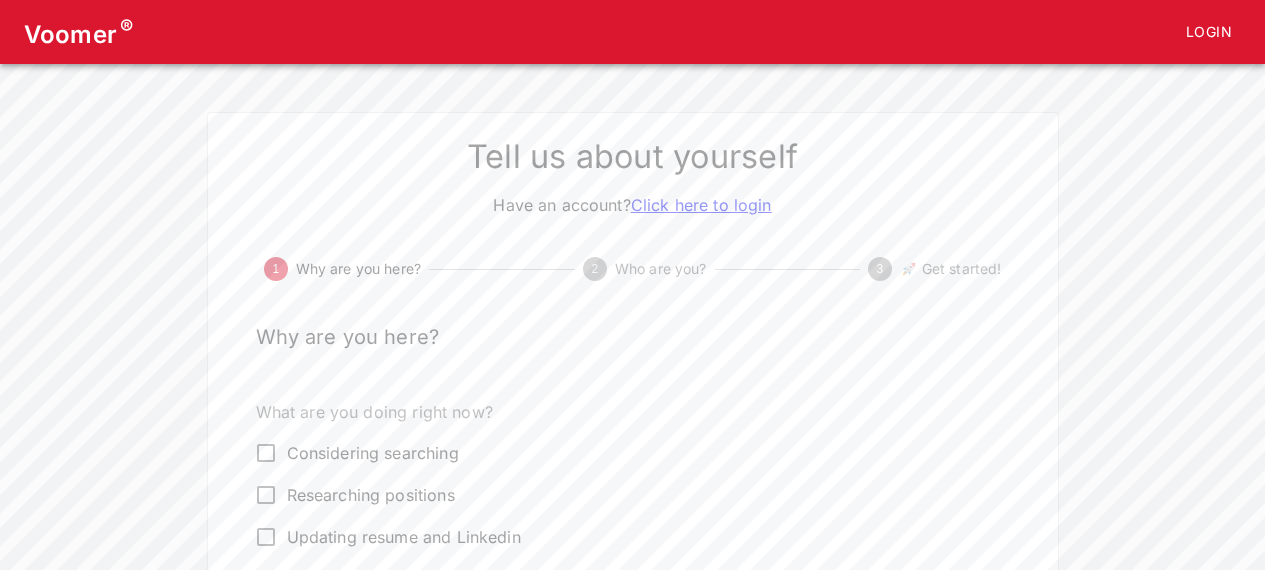 scroll, scrollTop: 0, scrollLeft: 0, axis: both 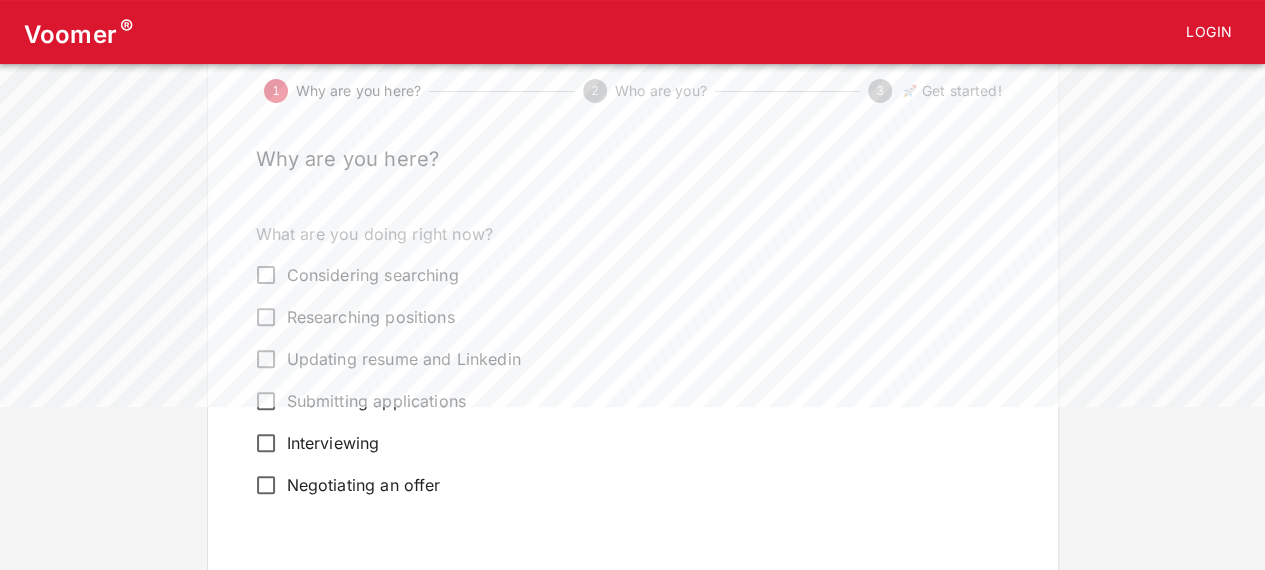 click on "Interviewing" at bounding box center [619, 443] 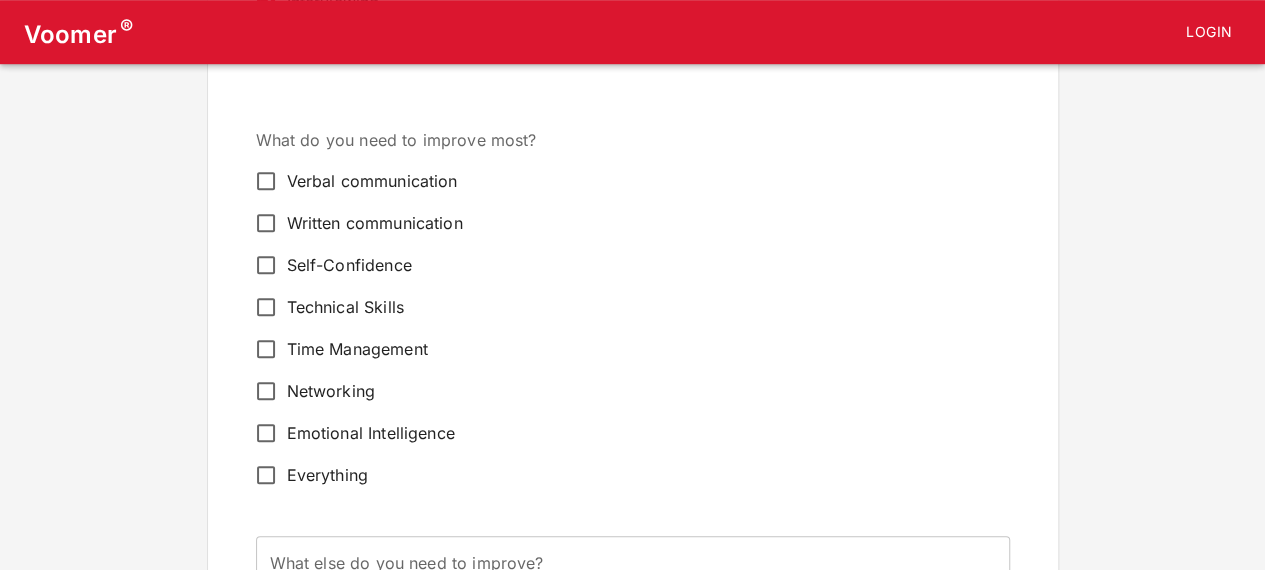 scroll, scrollTop: 628, scrollLeft: 0, axis: vertical 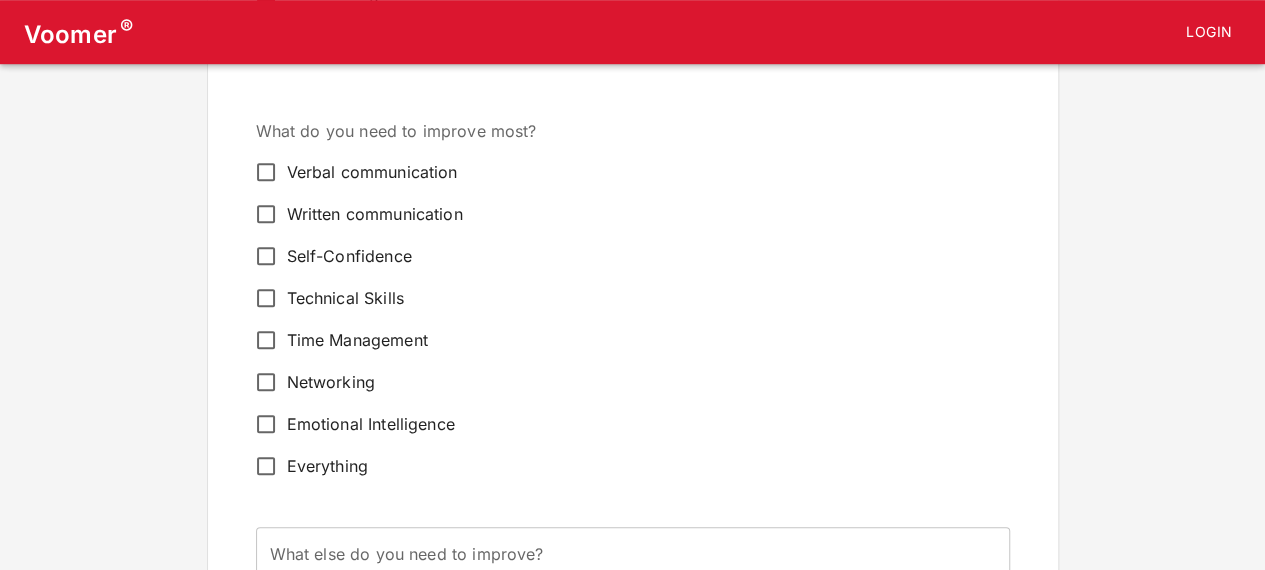 click on "Verbal communication" at bounding box center (372, 172) 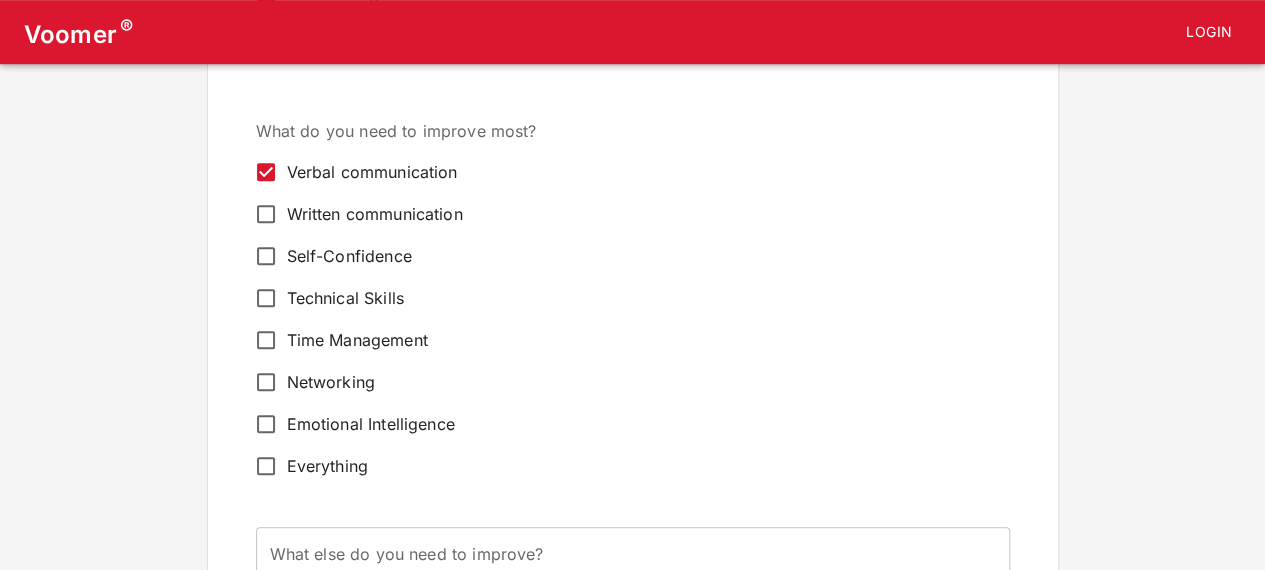 click on "Written communication" at bounding box center [375, 214] 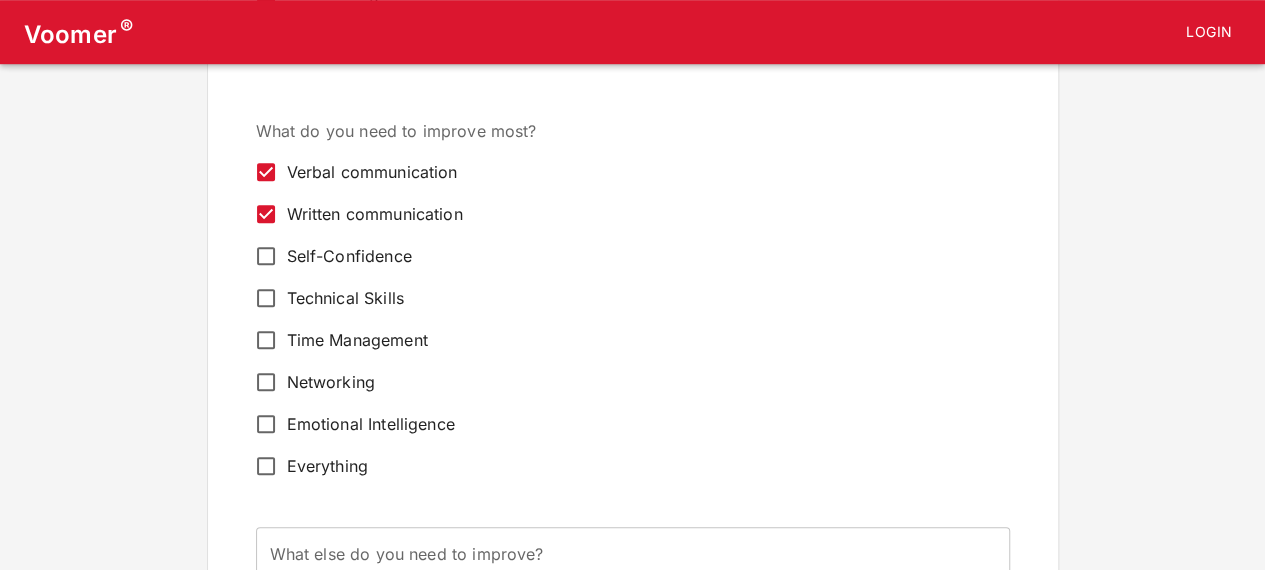 click on "Written communication" at bounding box center [375, 214] 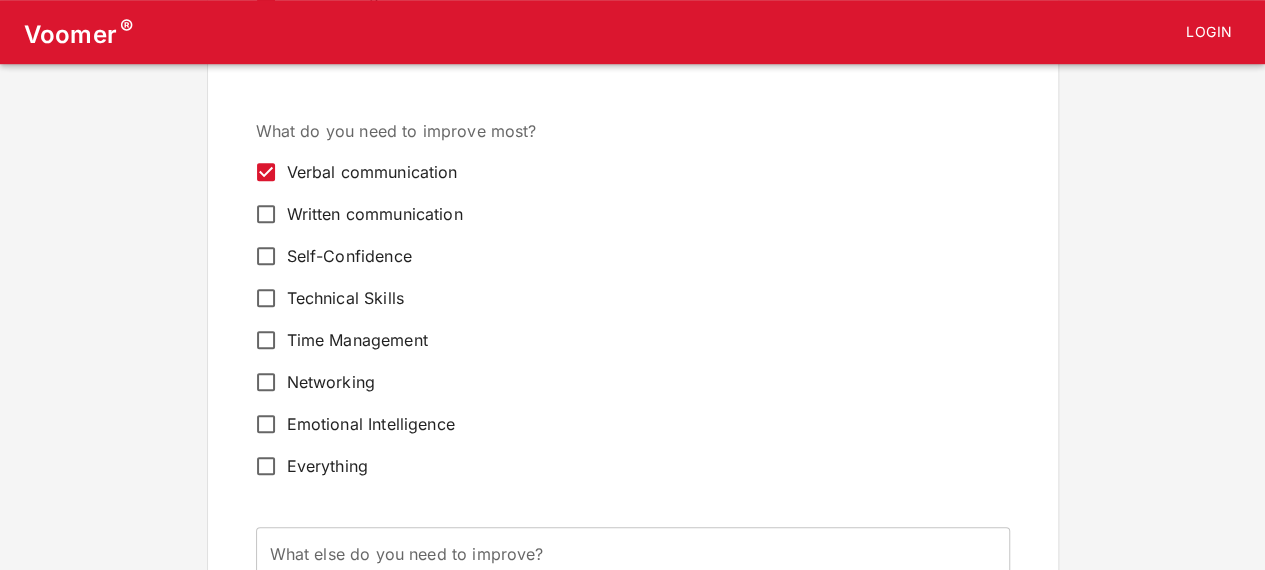 click on "Self-Confidence" at bounding box center [349, 256] 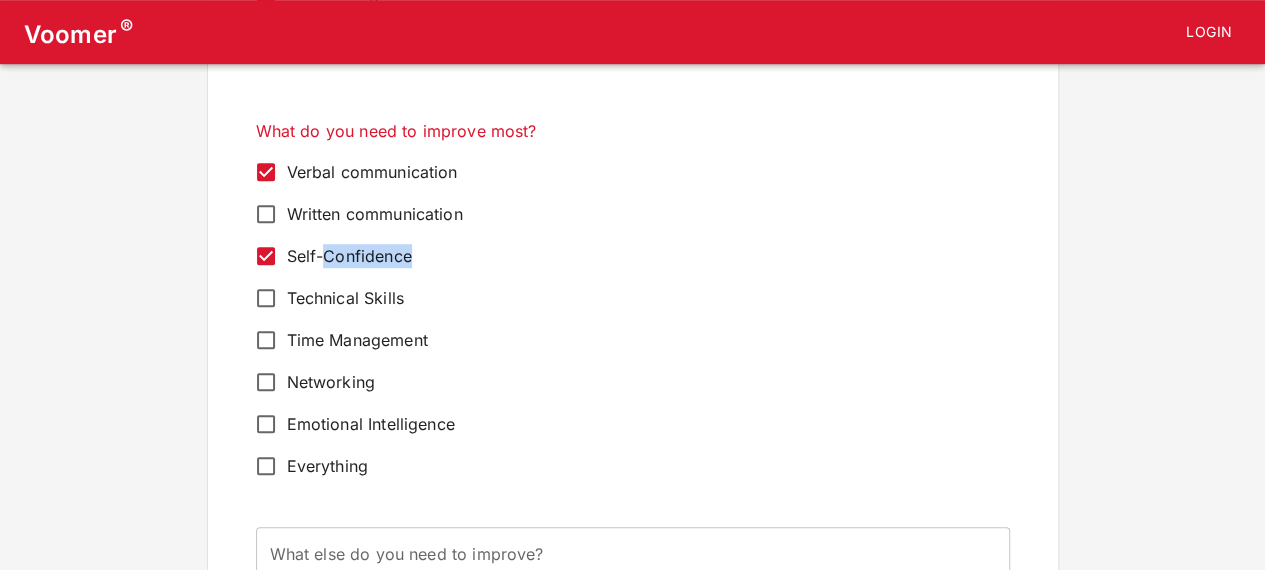 click on "Self-Confidence" at bounding box center [349, 256] 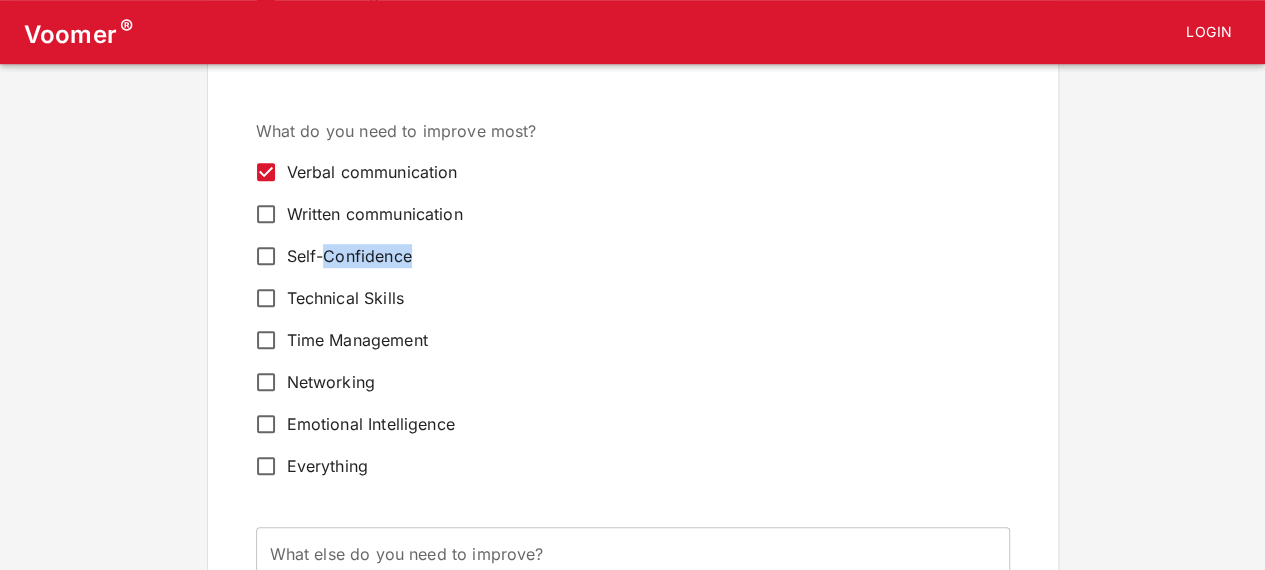 click on "Self-Confidence" at bounding box center [349, 256] 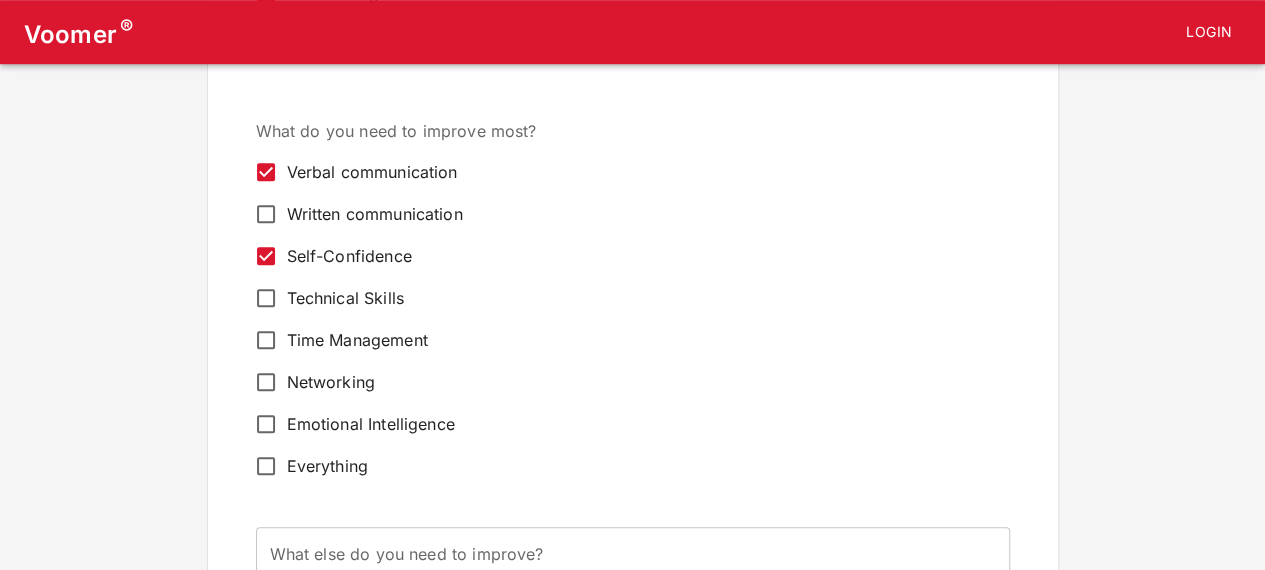 click on "Technical Skills" at bounding box center (345, 298) 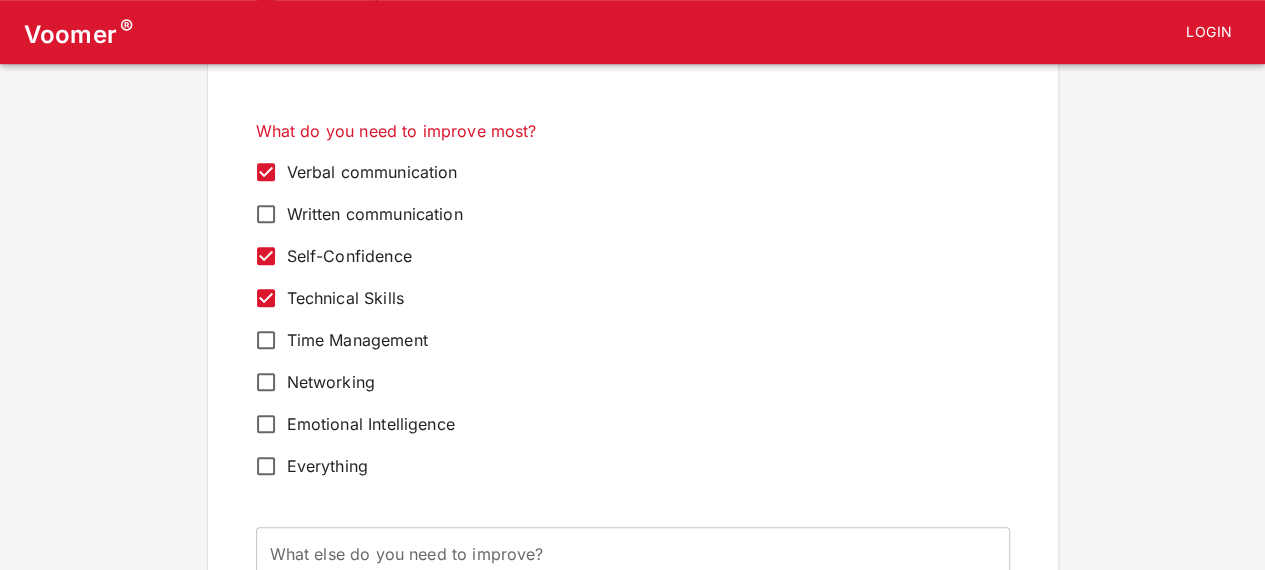 click on "Time Management" at bounding box center [357, 340] 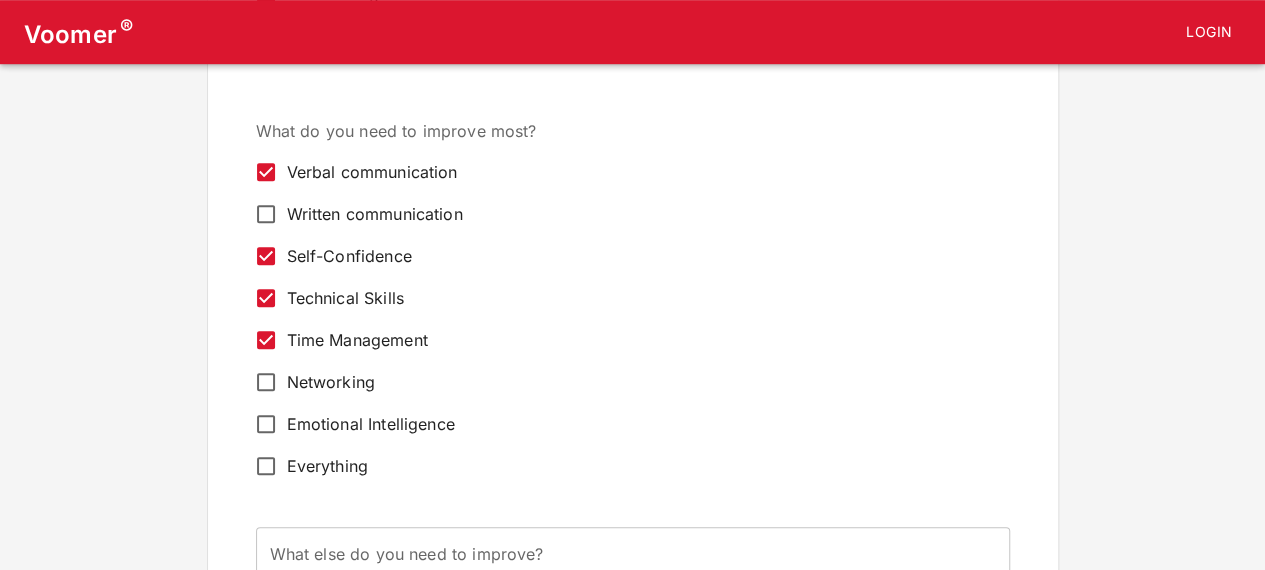 click on "Networking" at bounding box center (619, 382) 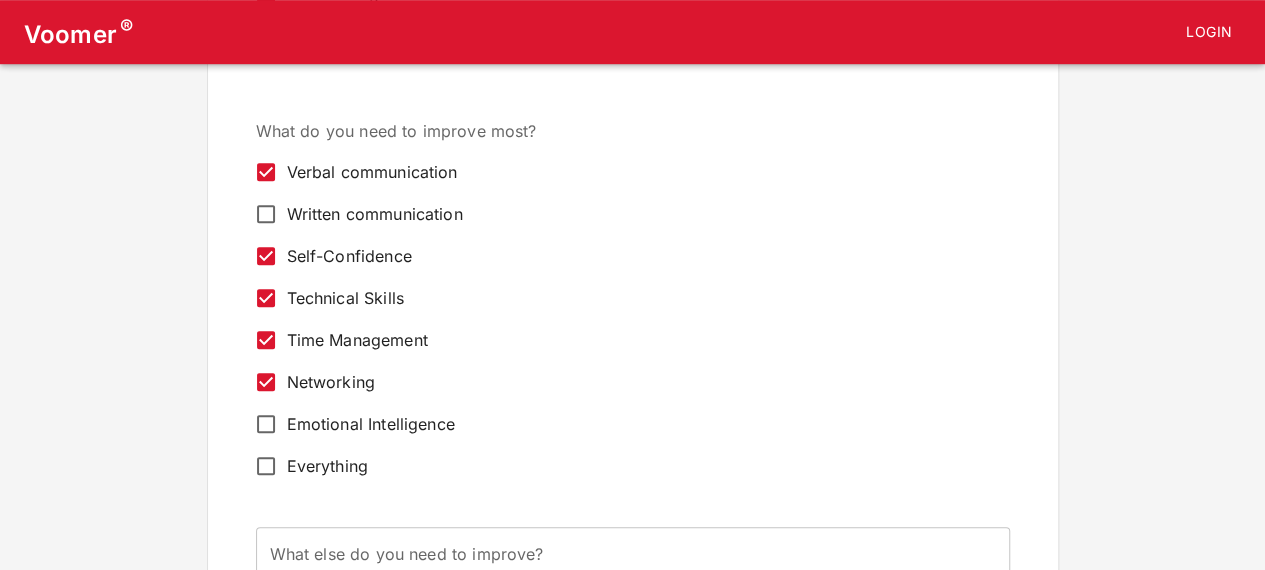 click on "Emotional Intelligence" at bounding box center [371, 424] 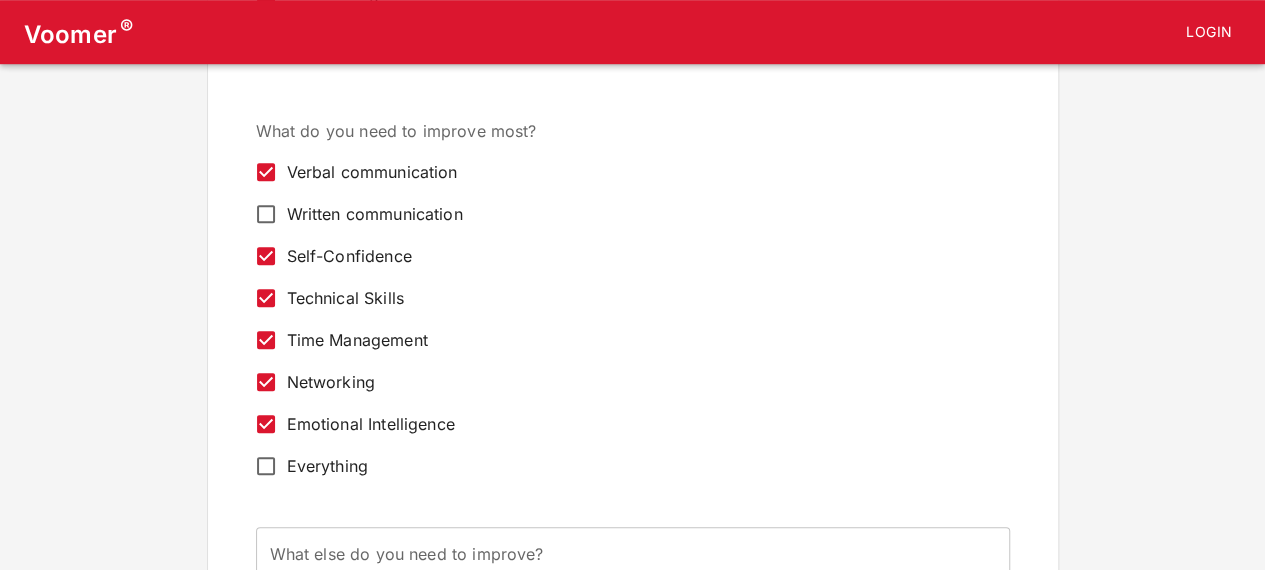 click on "Everything" at bounding box center [328, 466] 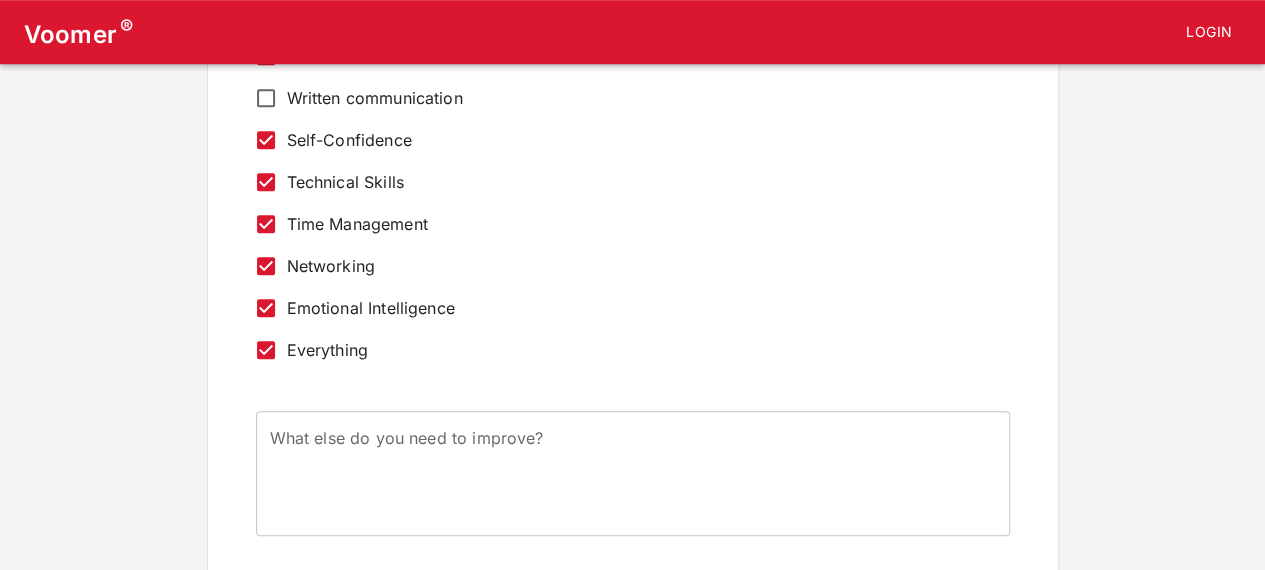 scroll, scrollTop: 864, scrollLeft: 0, axis: vertical 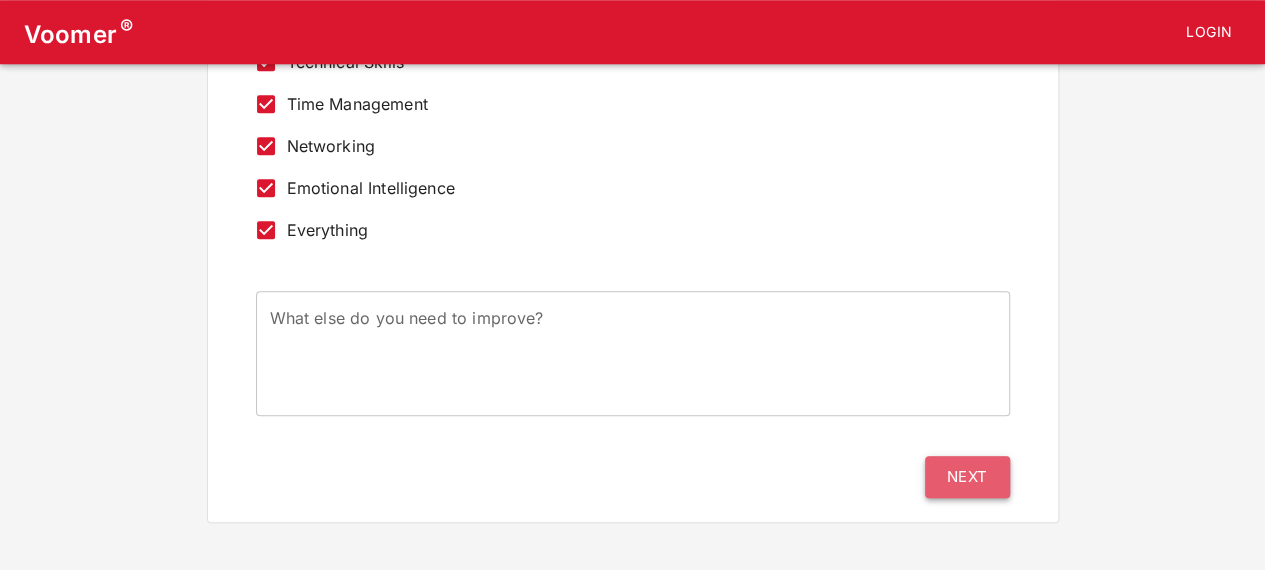 click on "Next" at bounding box center [967, 477] 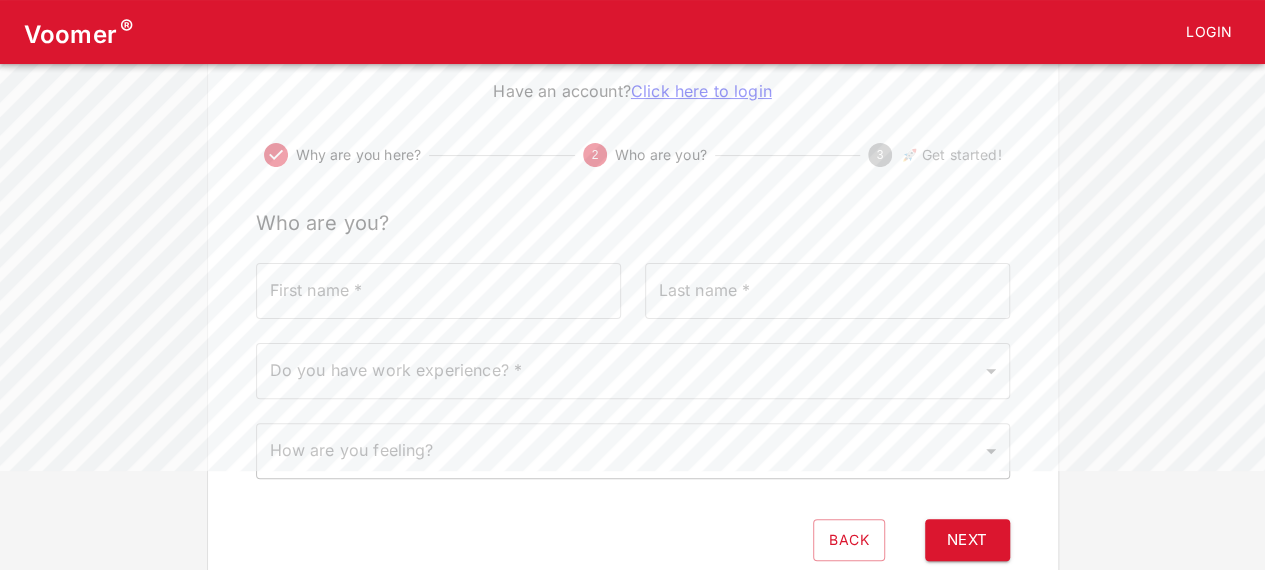 scroll, scrollTop: 126, scrollLeft: 0, axis: vertical 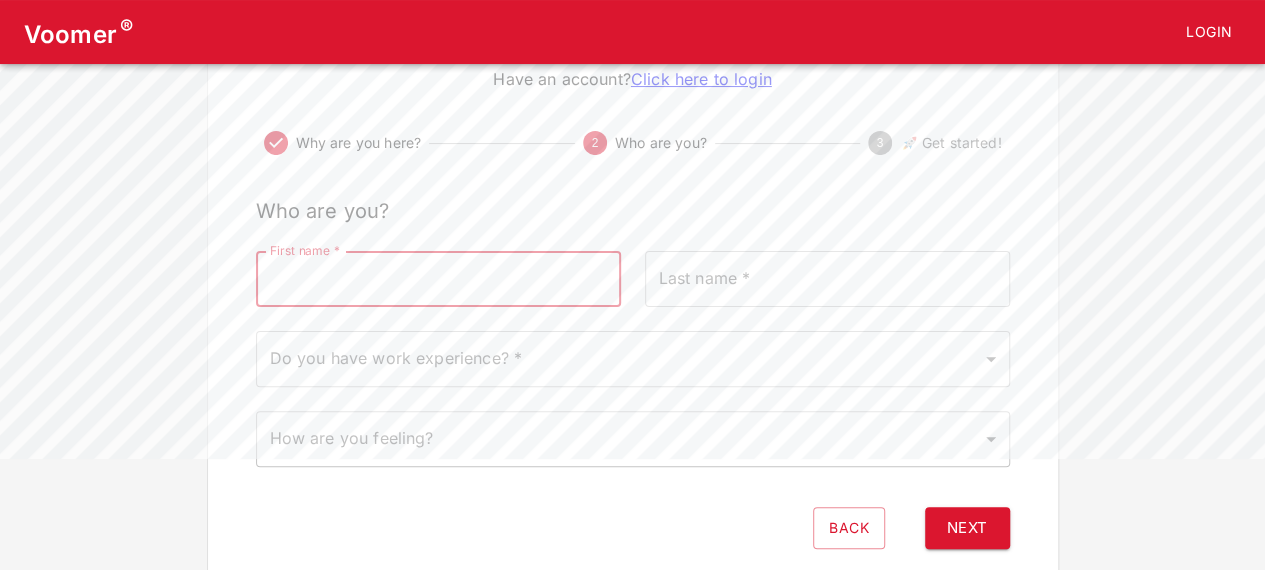 click on "First name *" at bounding box center [438, 279] 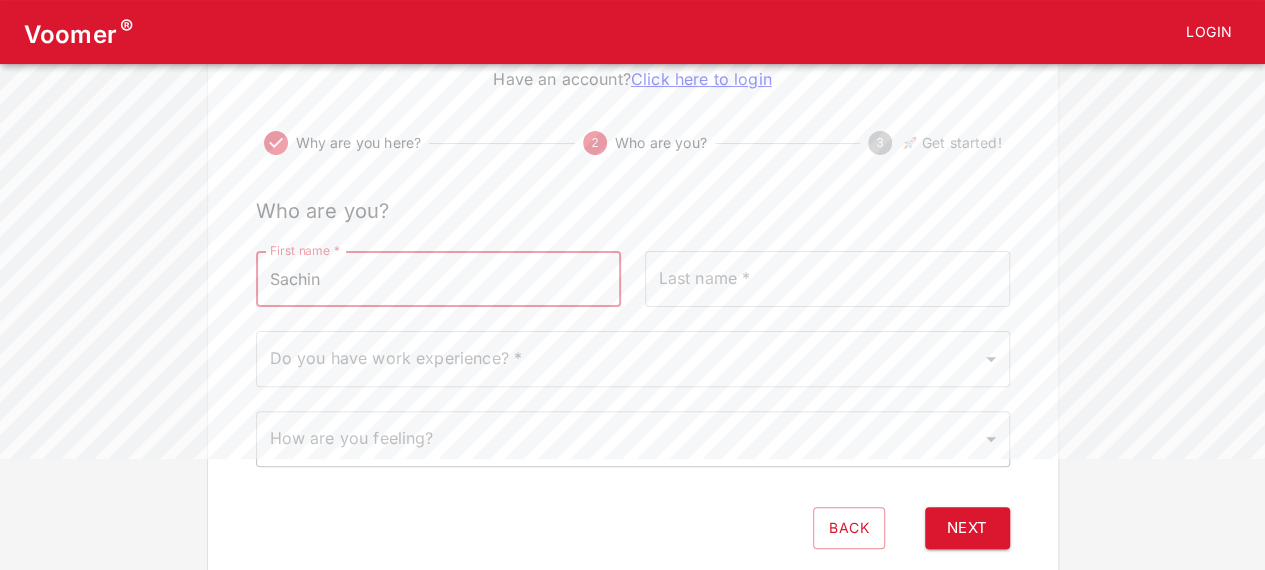 type on "[PERSON_NAME]" 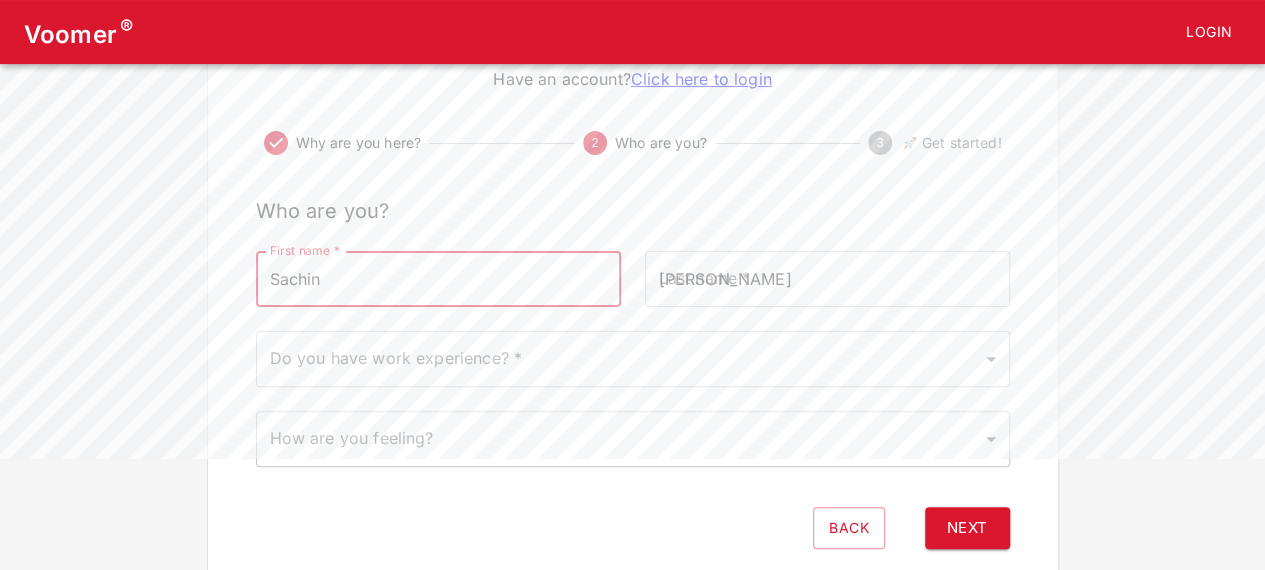 type 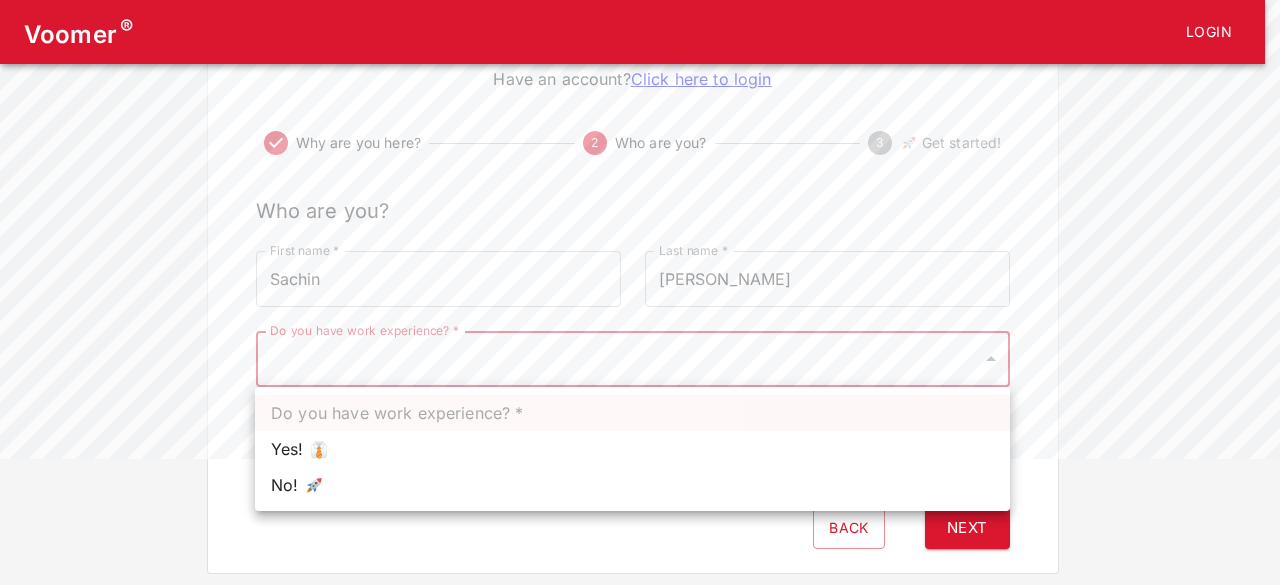 click on "Voomer ® Login Tell us about yourself Have an account?  Click here to login Why are you here? 2 Who are you? 3 🚀 Get started! Who are you? First name * [PERSON_NAME] First name * Last name * [PERSON_NAME] Last name * Do you have work experience? * ​ Do you have work experience? * How are you feeling? ​ How are you feeling? Back Next Do you have work experience? * Yes! 👔 No! 🚀" at bounding box center [640, 224] 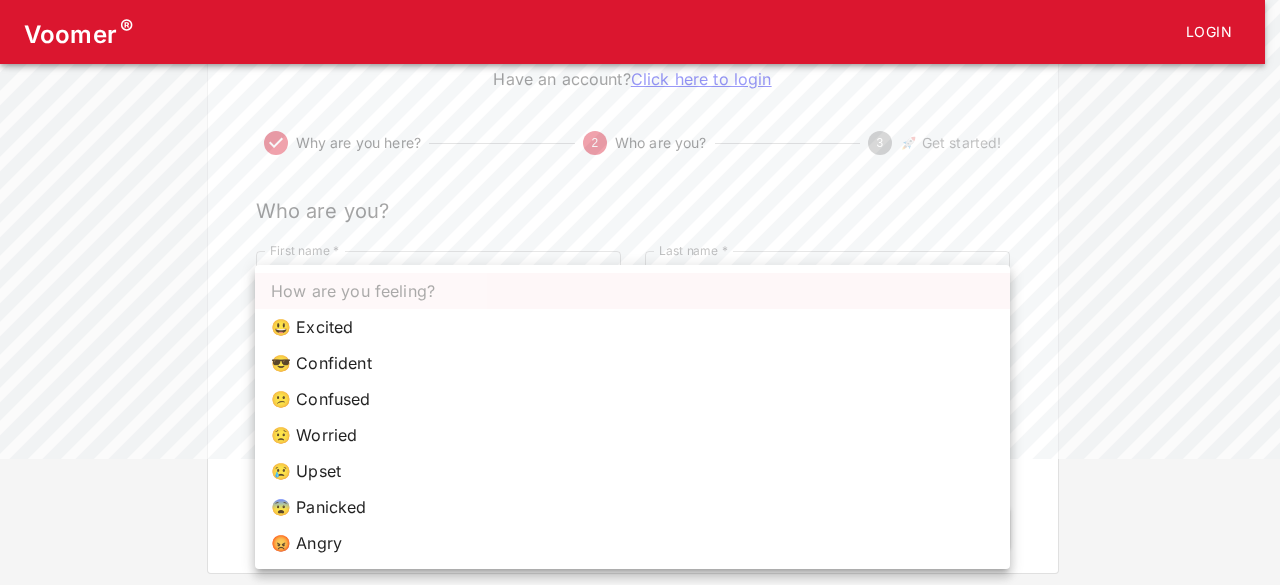 click on "Voomer ® Login Tell us about yourself Have an account?  Click here to login Why are you here? 2 Who are you? 3 🚀 Get started! Who are you? First name * [PERSON_NAME] First name * Last name * [PERSON_NAME] Last name * Do you have work experience? * Yes! 👔 1 Do you have work experience? * How are you feeling? ​ How are you feeling? Back Next How are you feeling? 😃 Excited 😎 Confident 😕 Confused 😟 Worried 😢 Upset 😨 Panicked 😡 Angry" at bounding box center [640, 224] 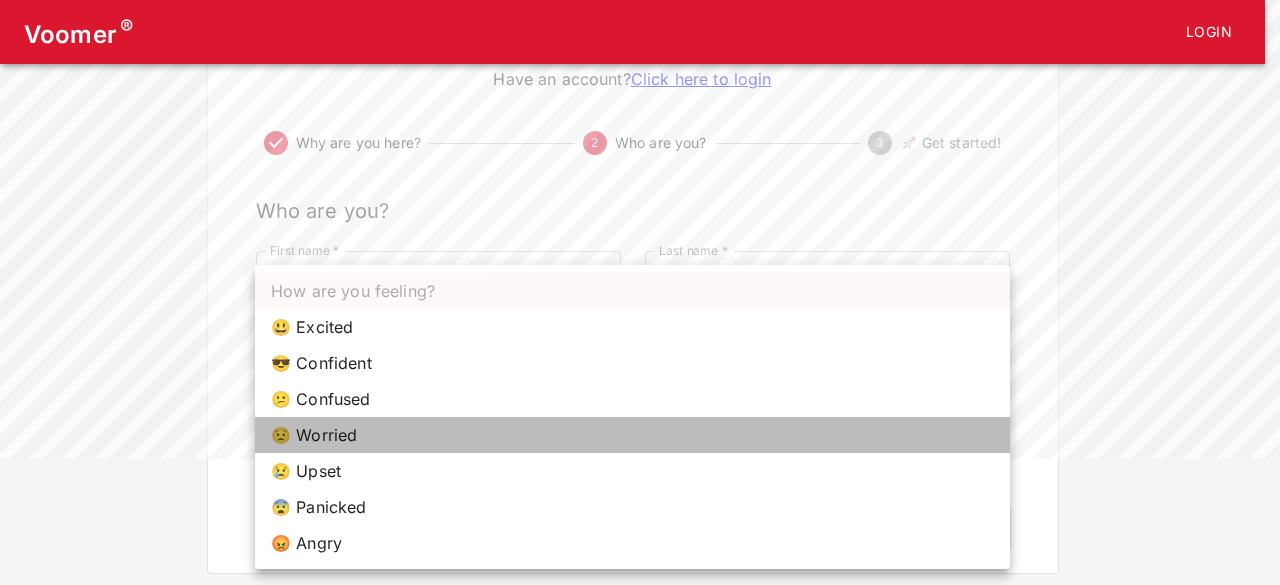 click on "😟 Worried" at bounding box center [632, 435] 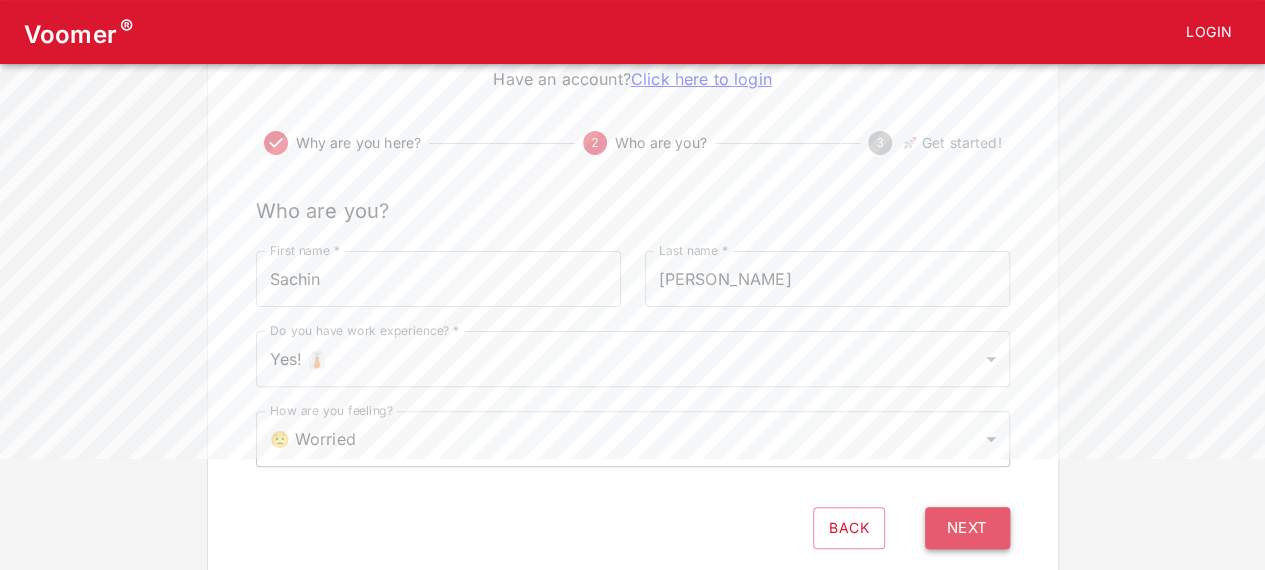 click on "Next" at bounding box center [967, 528] 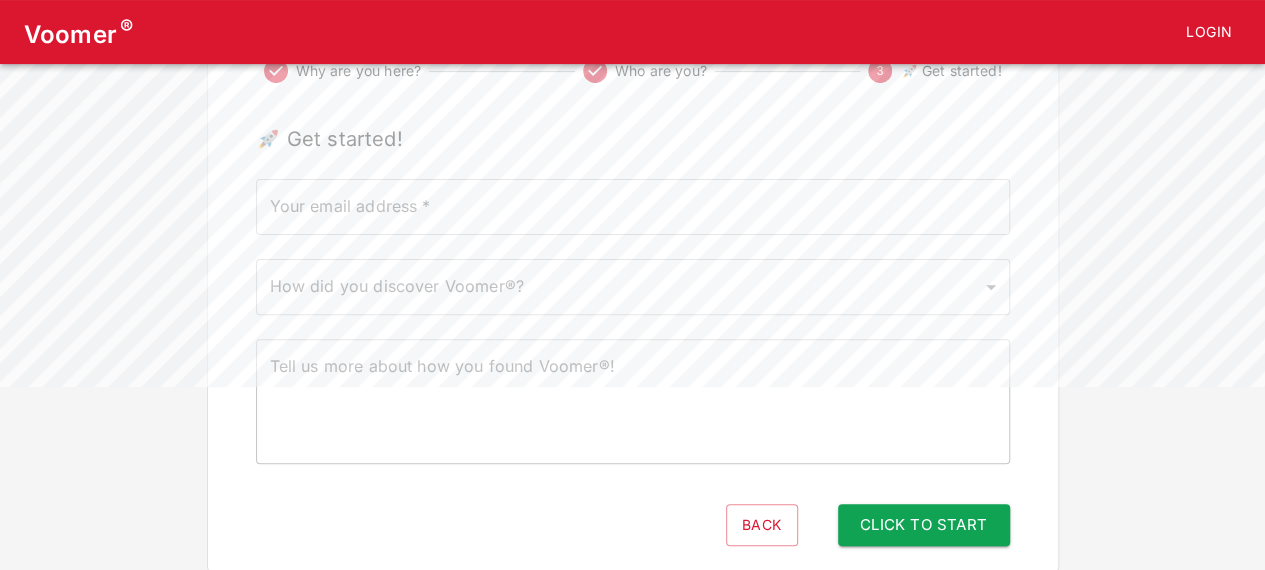 scroll, scrollTop: 212, scrollLeft: 0, axis: vertical 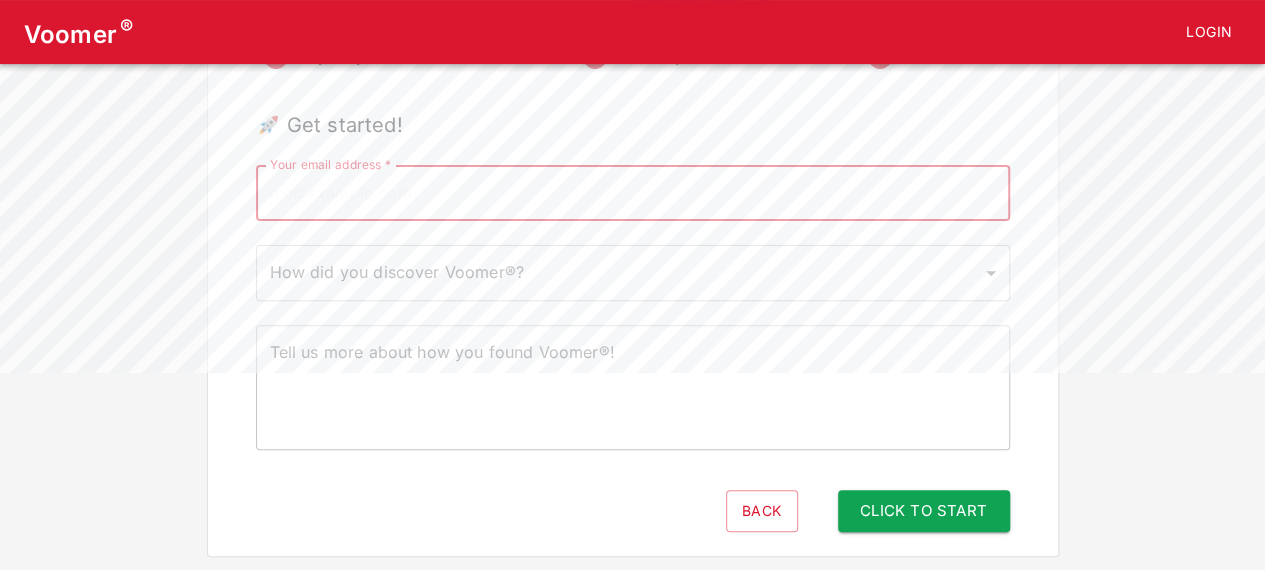 click on "Your email address *" at bounding box center (633, 193) 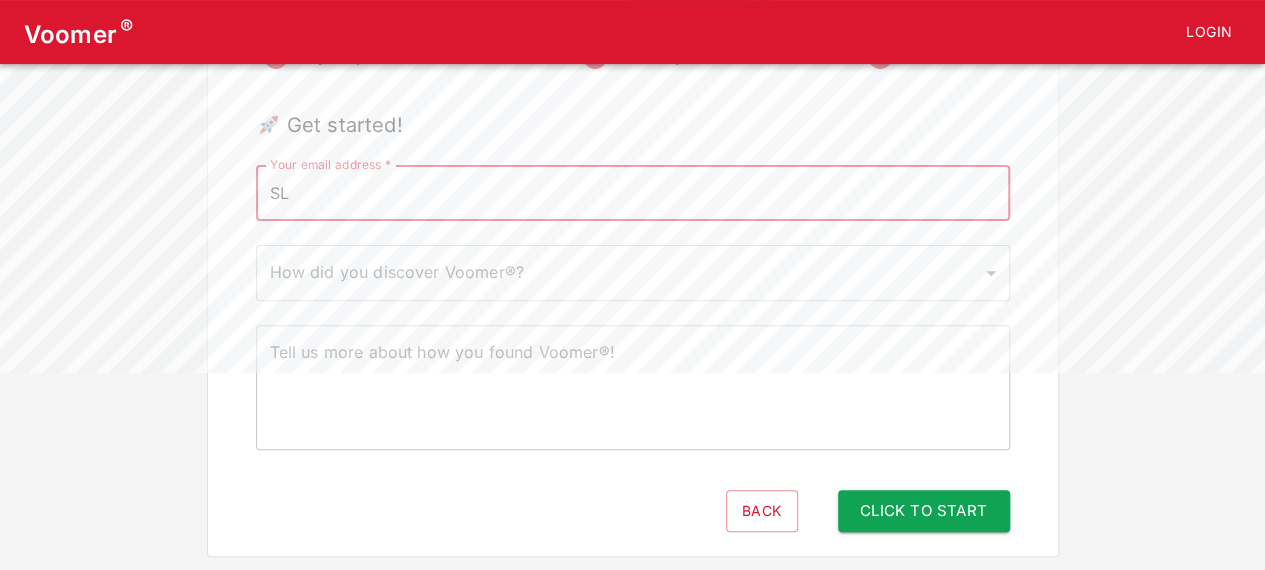 type on "[EMAIL_ADDRESS][DOMAIN_NAME]" 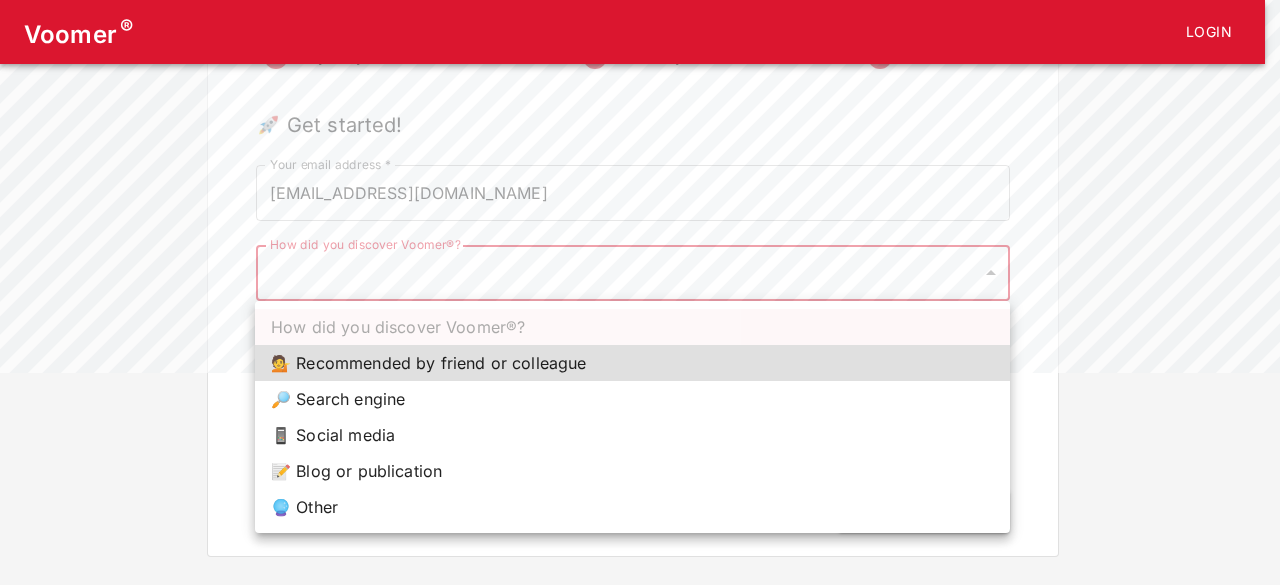 click on "Voomer ® Login Tell us about yourself Have an account?  Click here to login Why are you here? Who are you? 3 🚀 Get started! 🚀 Get started! Your email address * [EMAIL_ADDRESS][DOMAIN_NAME] Your email address * How did you discover Voomer®? ​ How did you discover Voomer®? Tell us more about how you found Voomer®! x Tell us more about how you found Voomer®! Back Click to Start How did you discover Voomer®? 💁 Recommended by friend or colleague 🔎 Search engine 📱 Social media 📝 Blog or publication 🔮 Other" at bounding box center (640, 172) 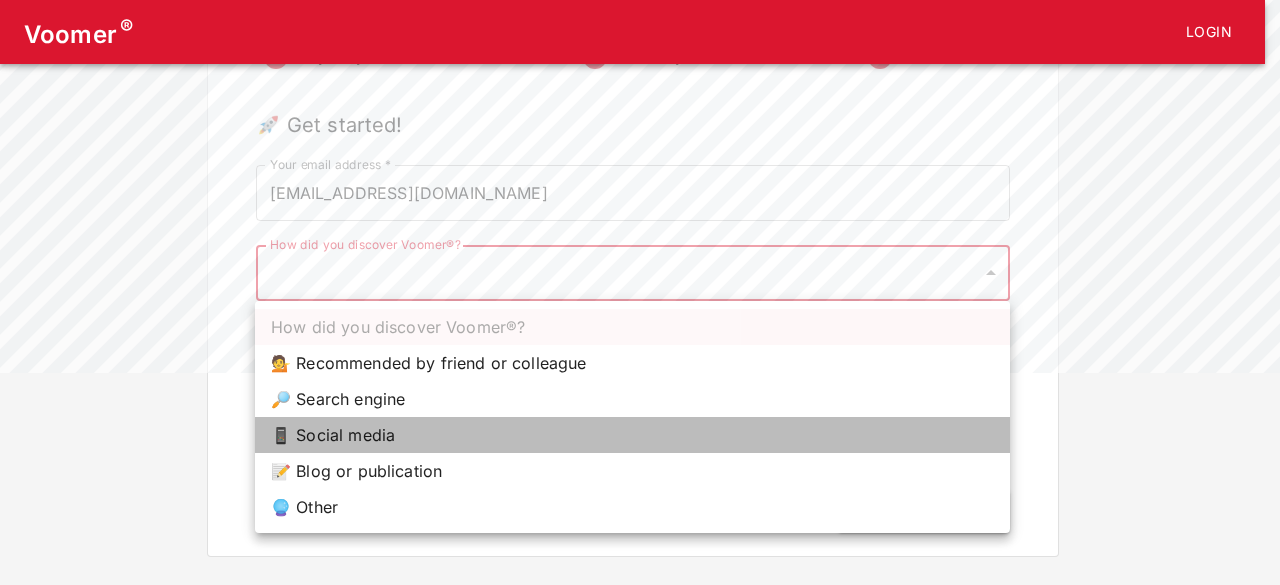 click on "📱 Social media" at bounding box center (632, 435) 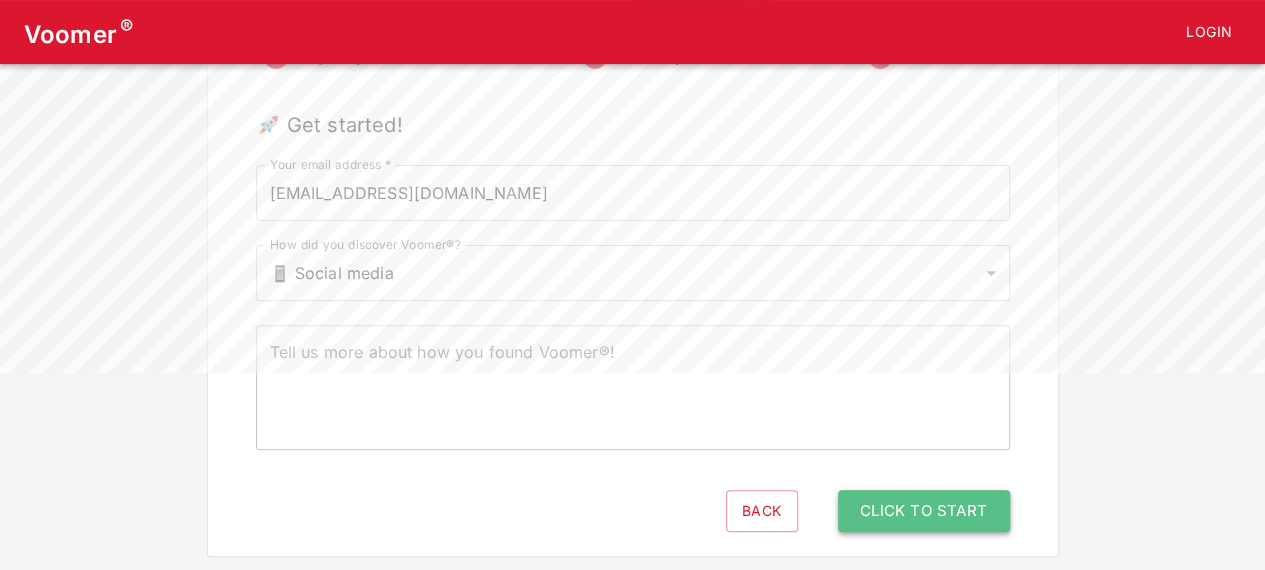 click on "Click to Start" at bounding box center [924, 511] 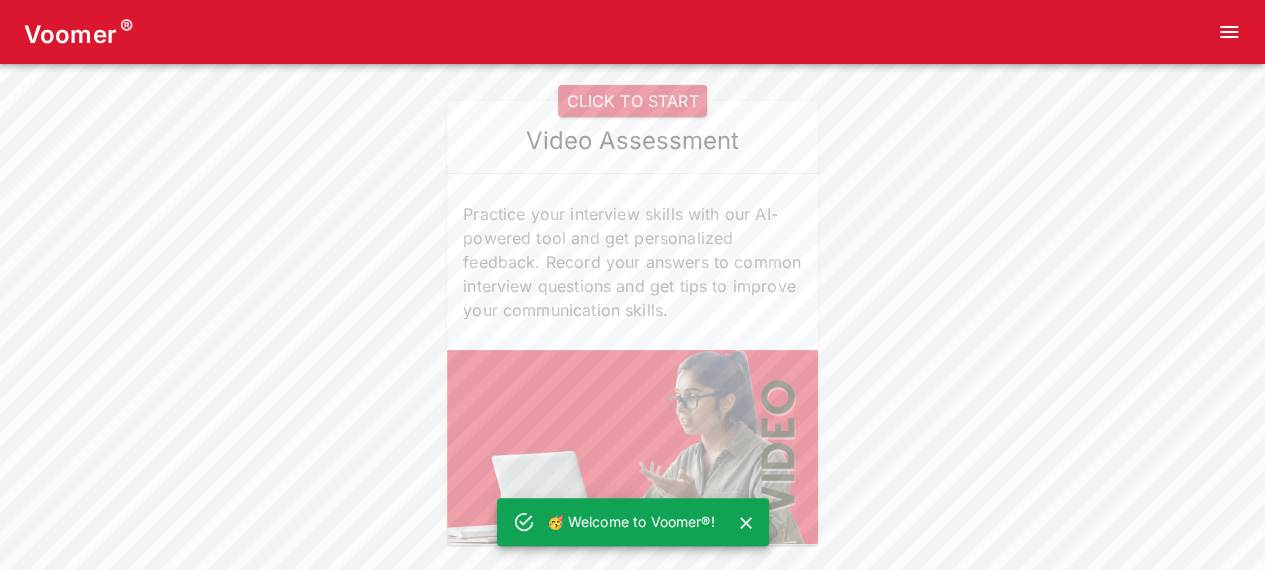 scroll, scrollTop: 0, scrollLeft: 0, axis: both 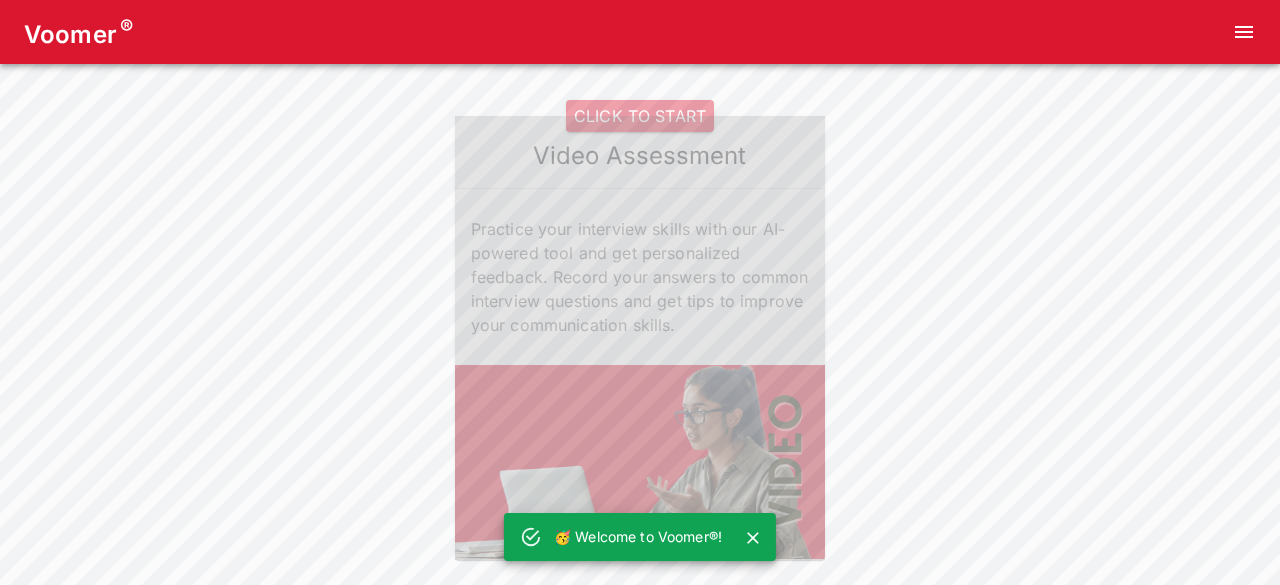 click on "CLICK TO START" at bounding box center [640, 116] 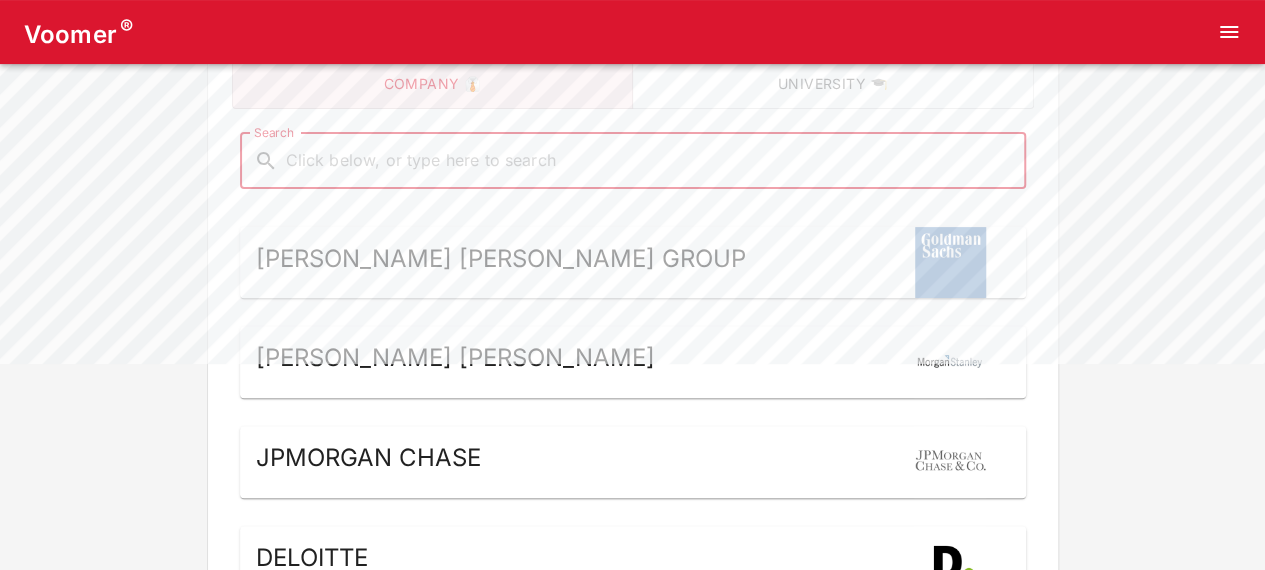 scroll, scrollTop: 222, scrollLeft: 0, axis: vertical 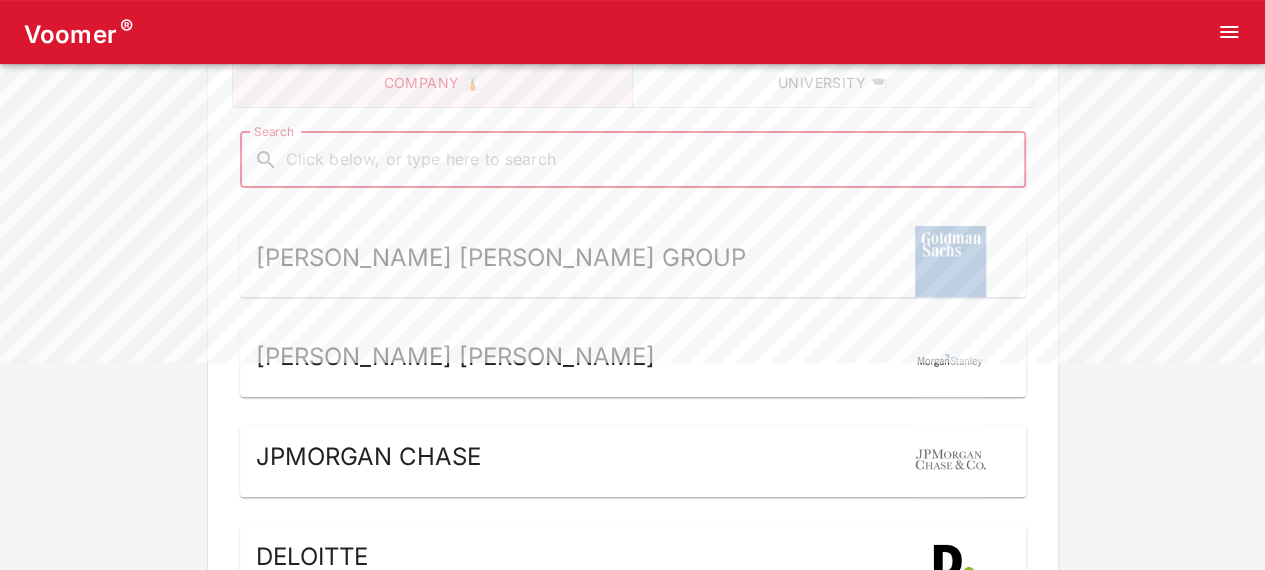 click on "Search" at bounding box center [649, 160] 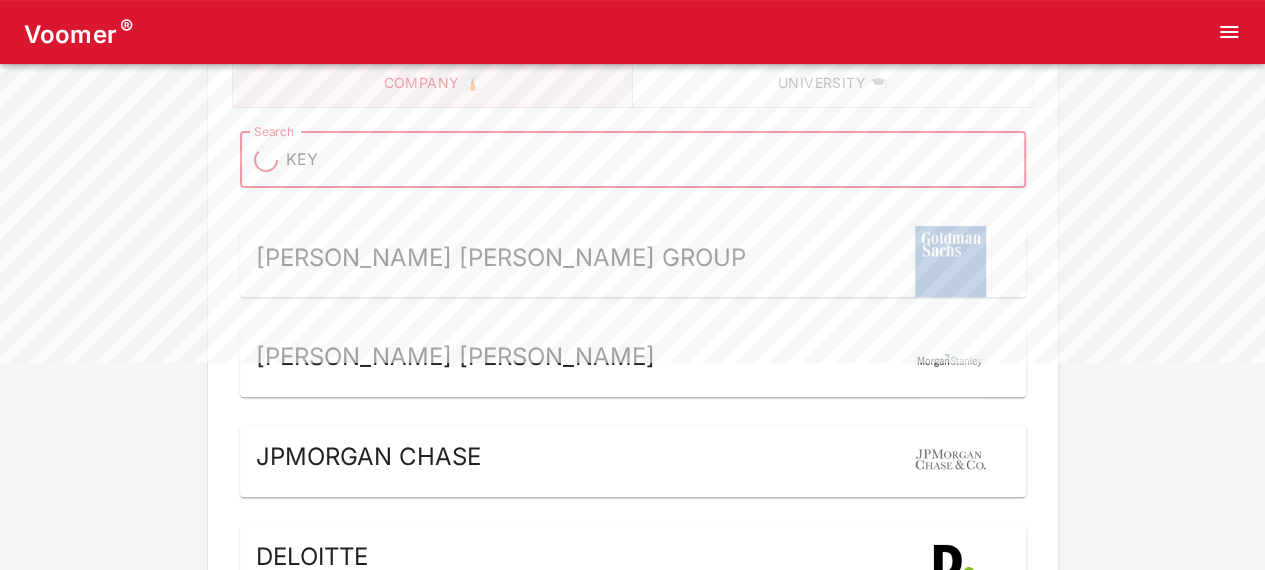 type on "KEYE" 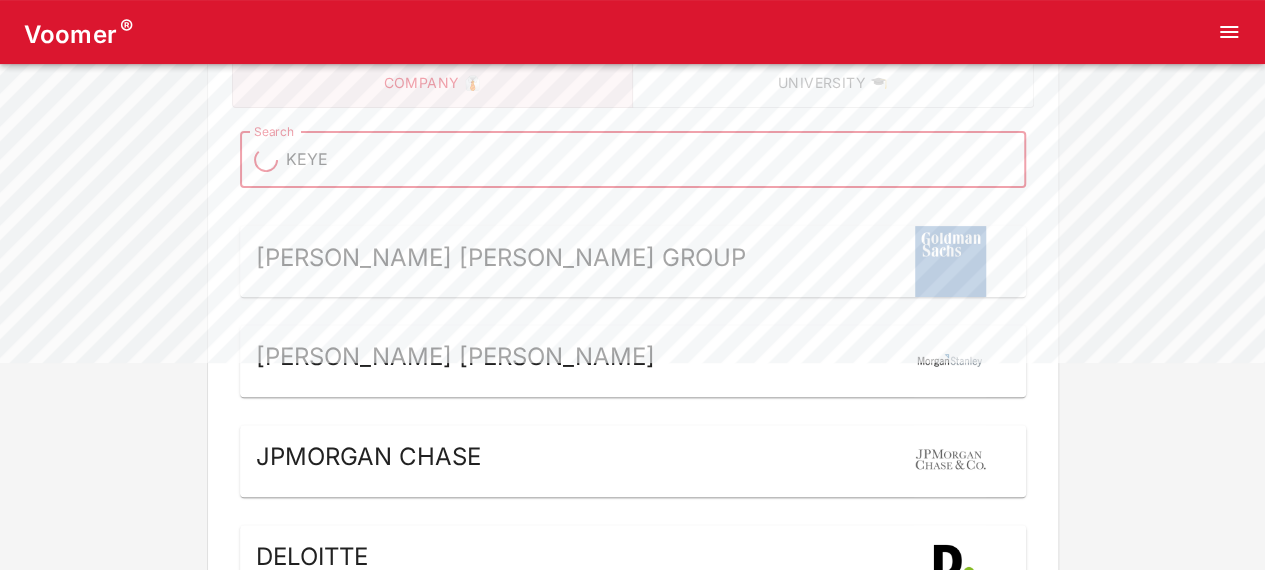 type on "KEYE" 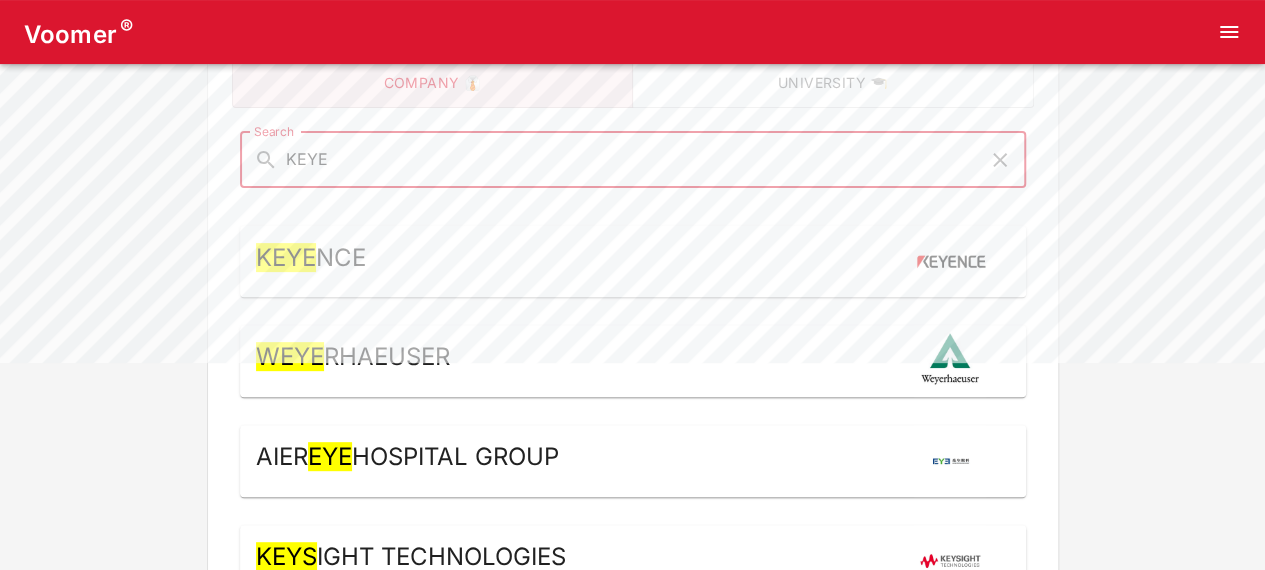 type on "KEYE" 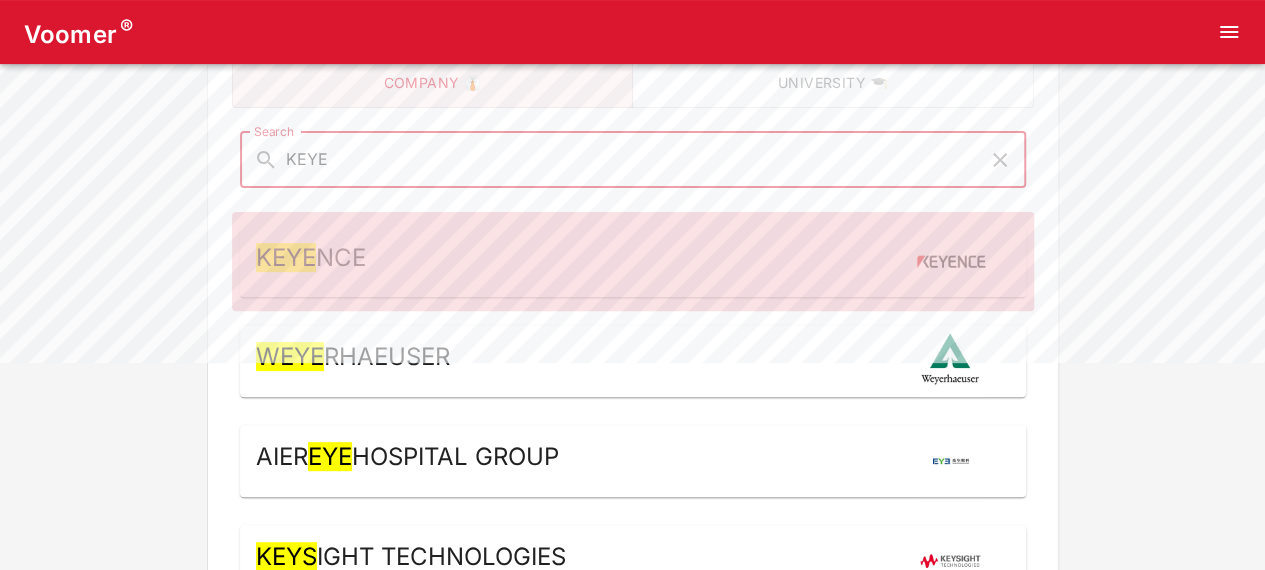 click on "Keye nce" at bounding box center [633, 262] 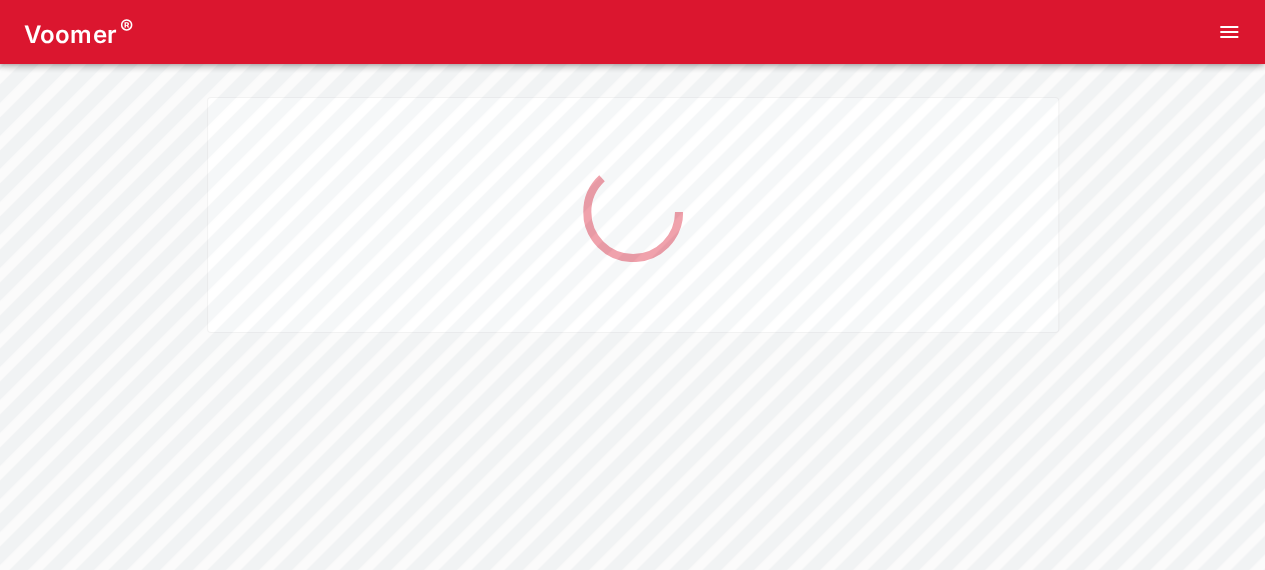 scroll, scrollTop: 0, scrollLeft: 0, axis: both 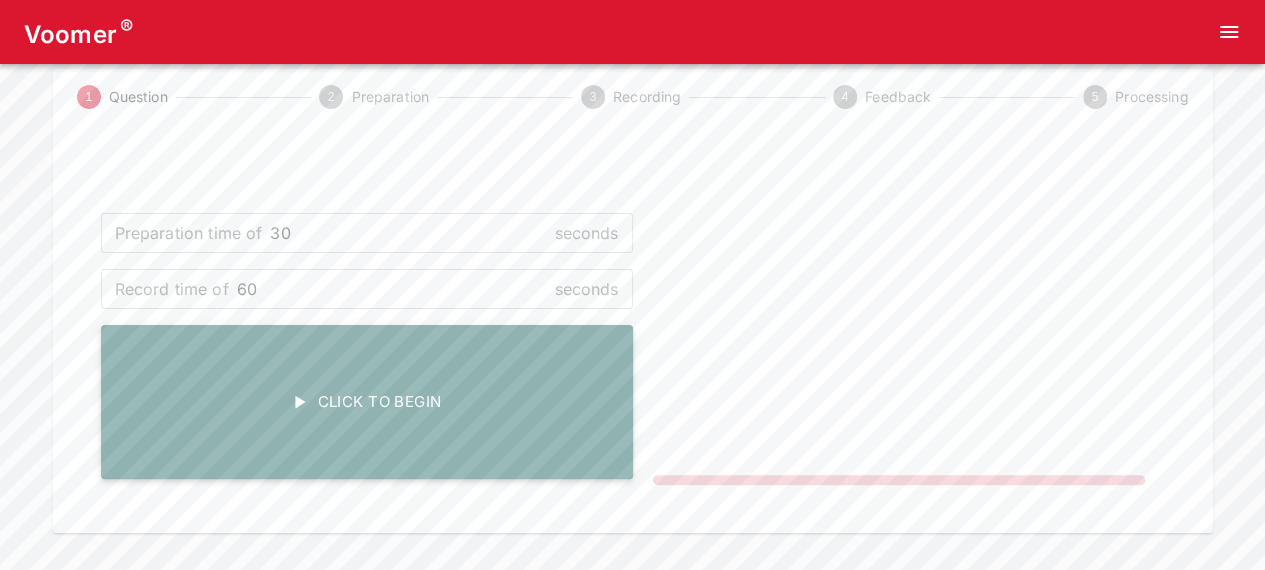 click on "Preparation time of   30 seconds ​ Record time of   60 seconds ​ Click To Begin" at bounding box center [367, 329] 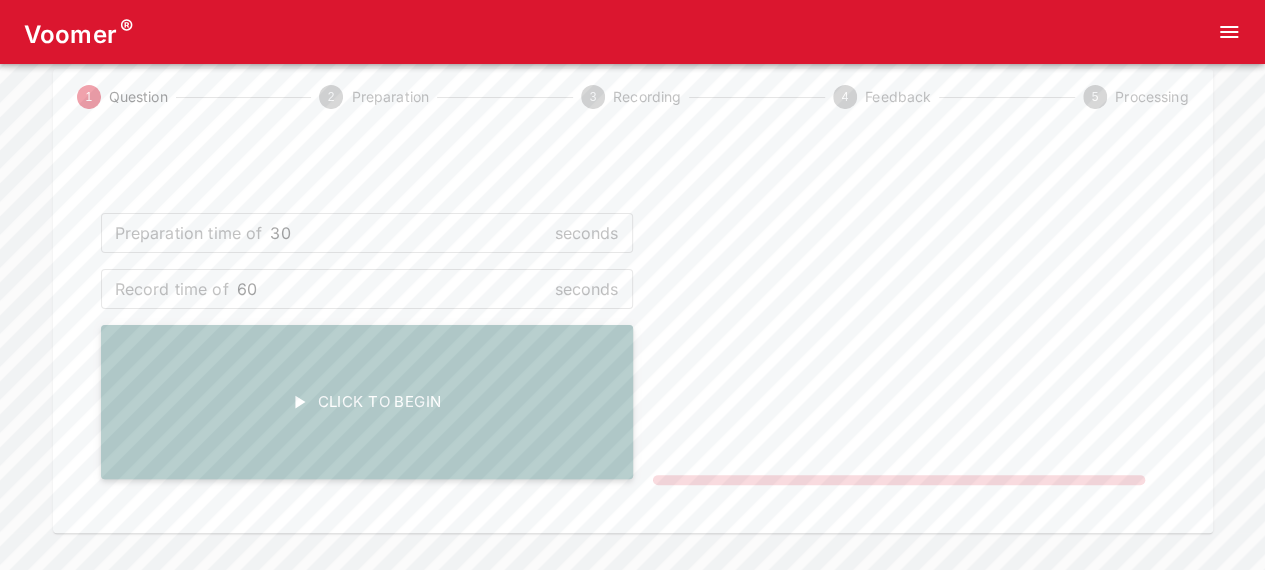 click on "Click To Begin" at bounding box center [367, 402] 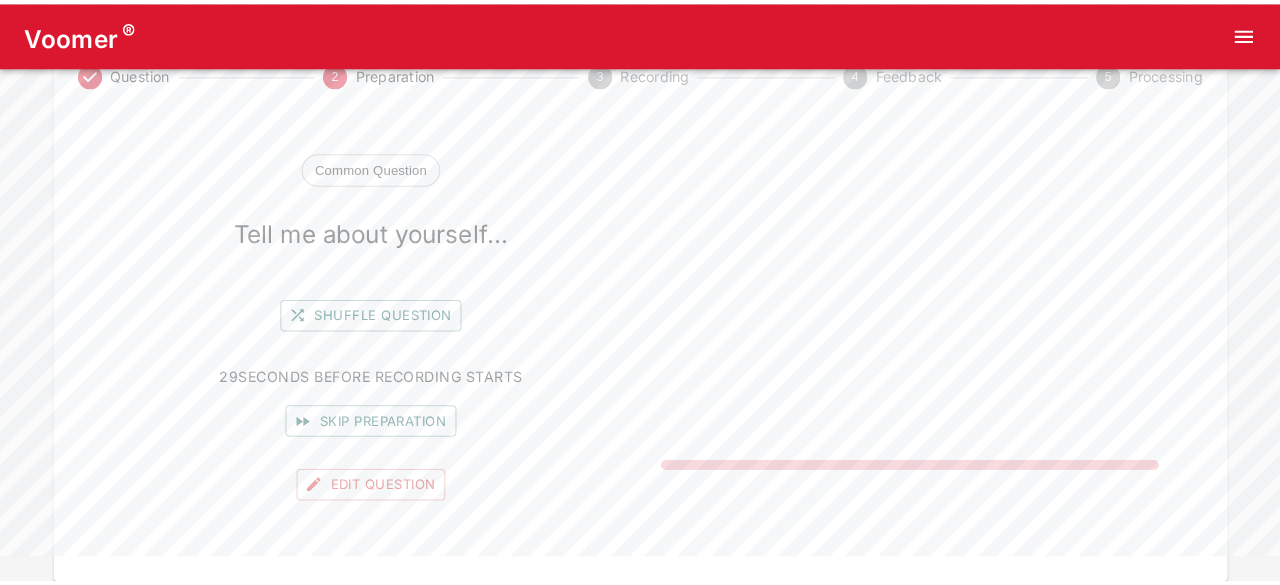 scroll, scrollTop: 44, scrollLeft: 0, axis: vertical 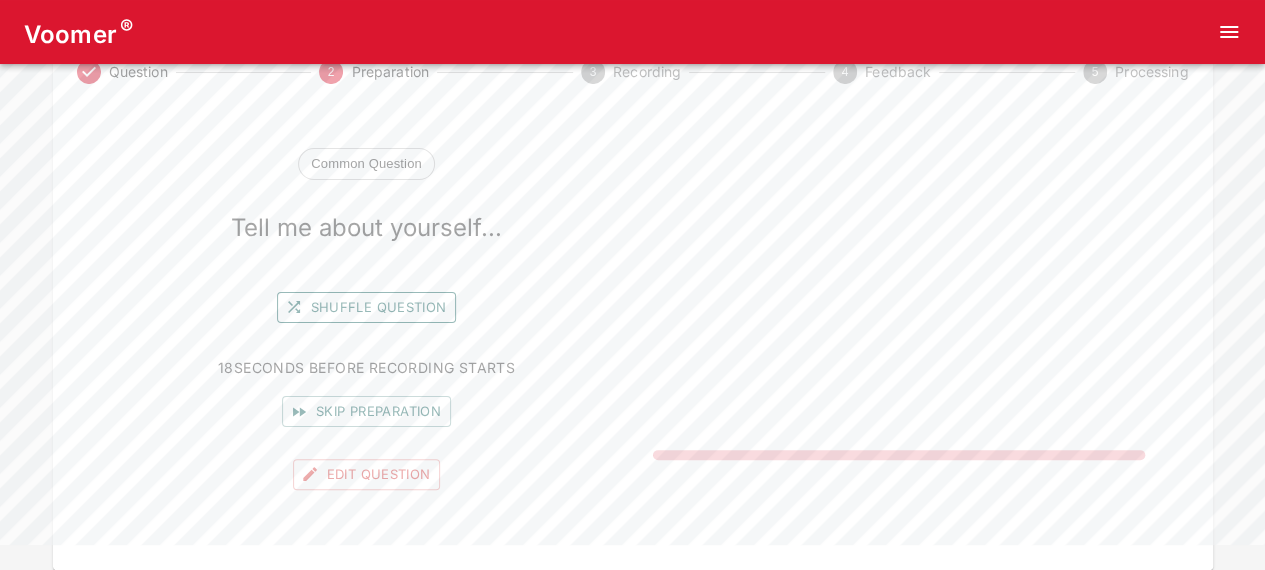 click on "Shuffle question" at bounding box center [367, 307] 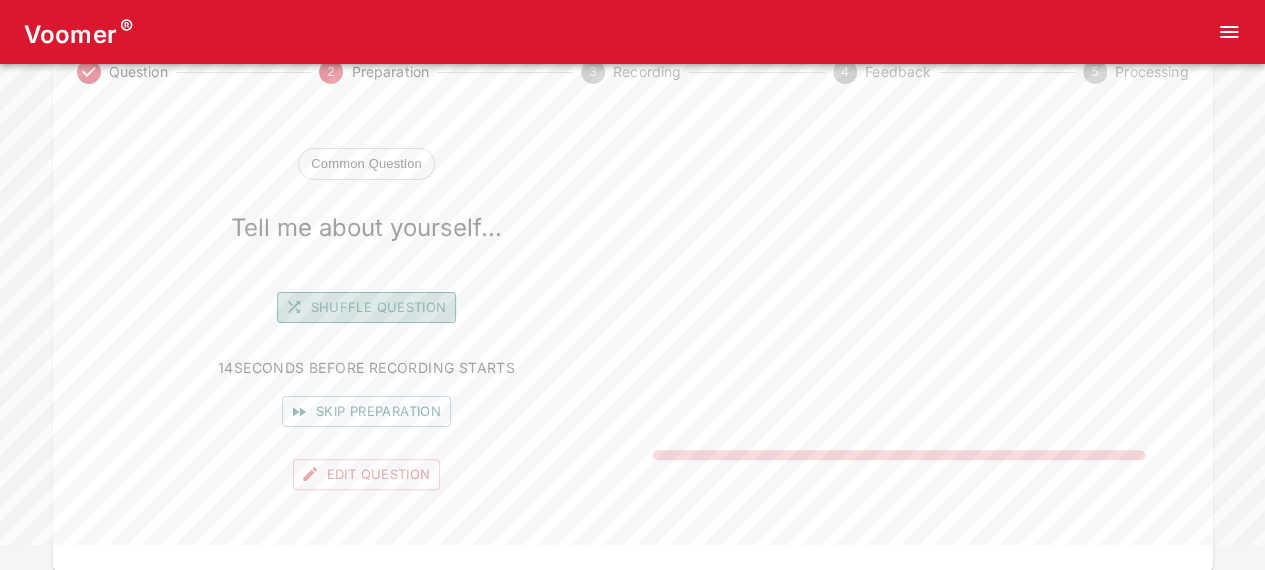 click on "Shuffle question" at bounding box center [367, 307] 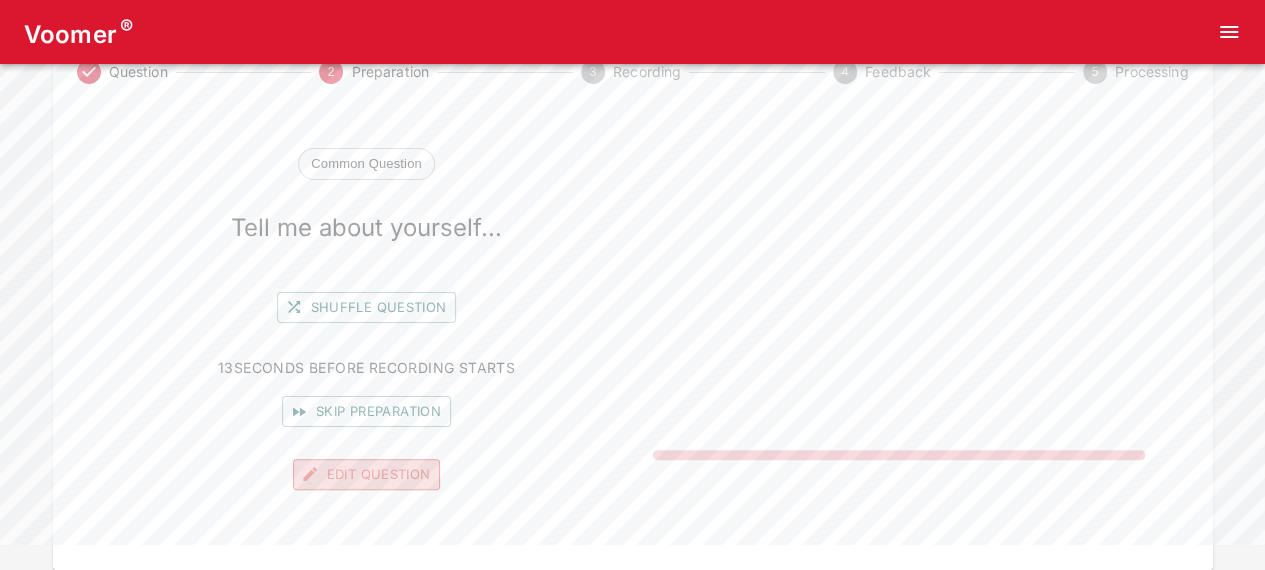click on "Edit Question" at bounding box center (367, 474) 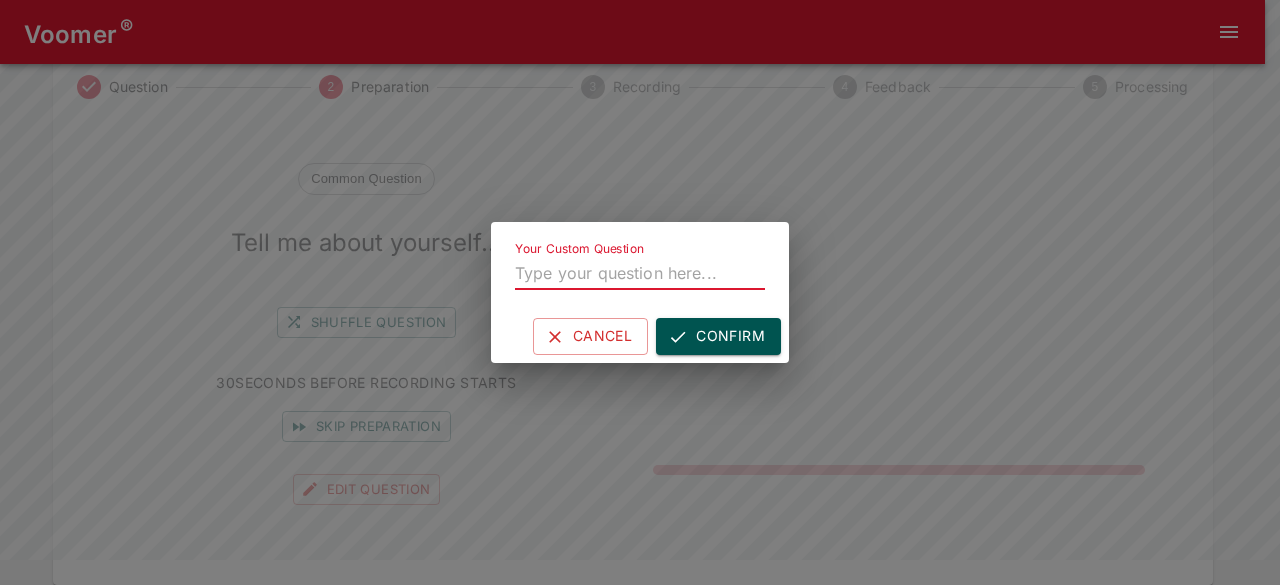 click on "Your Custom Question" at bounding box center [640, 274] 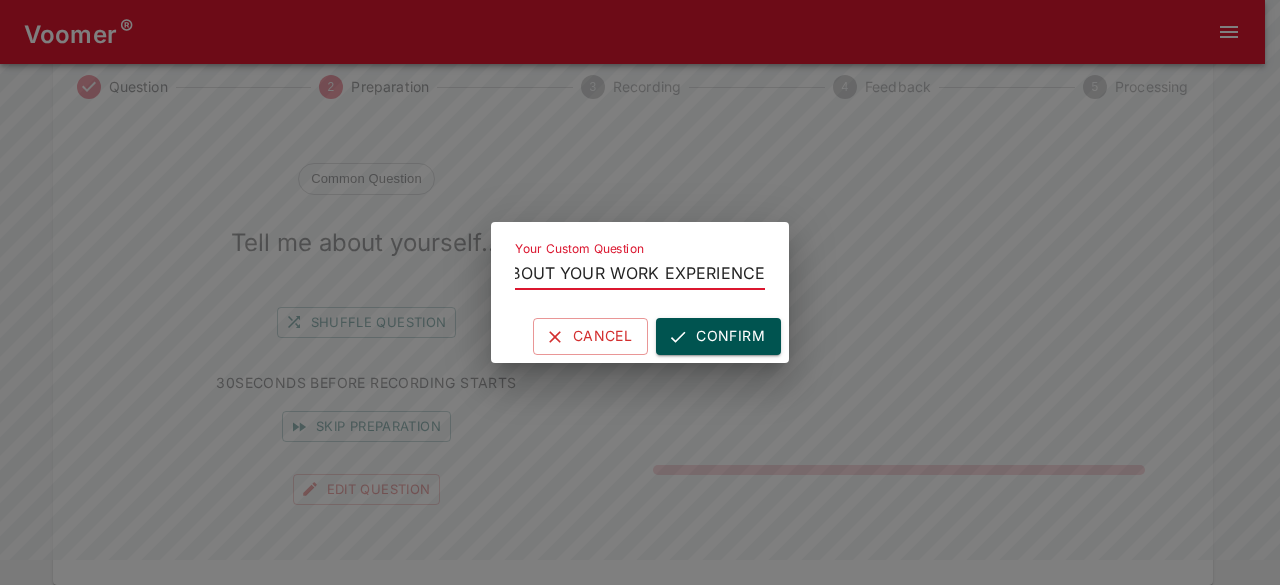 scroll, scrollTop: 0, scrollLeft: 122, axis: horizontal 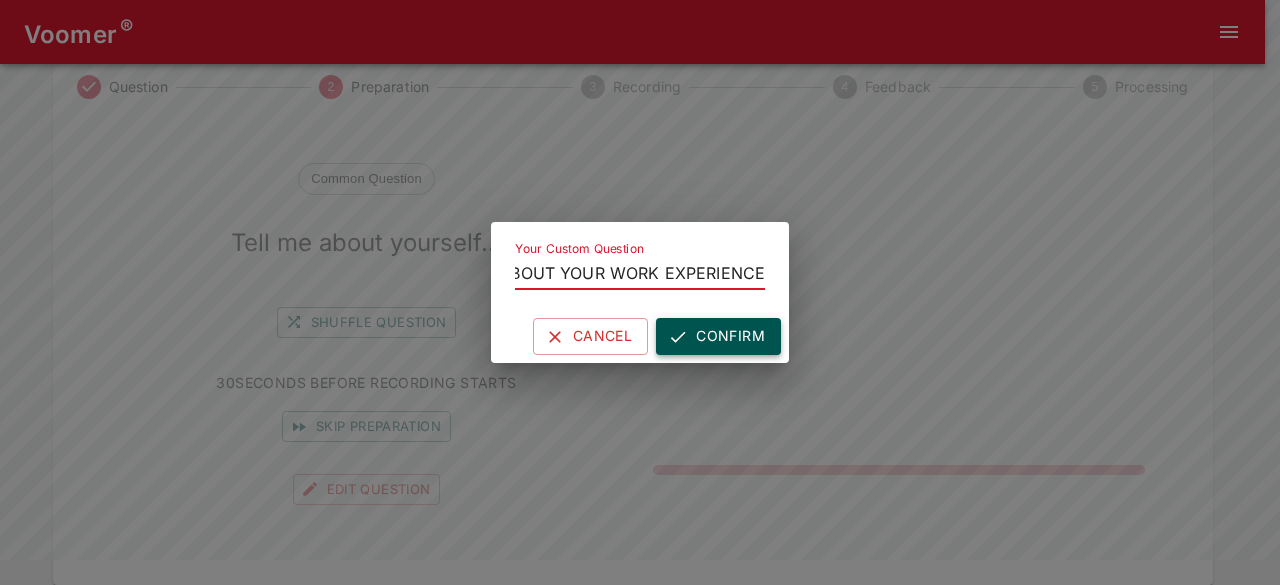 type on "TELL ME ABOUT YOUR WORK EXPERIENCE" 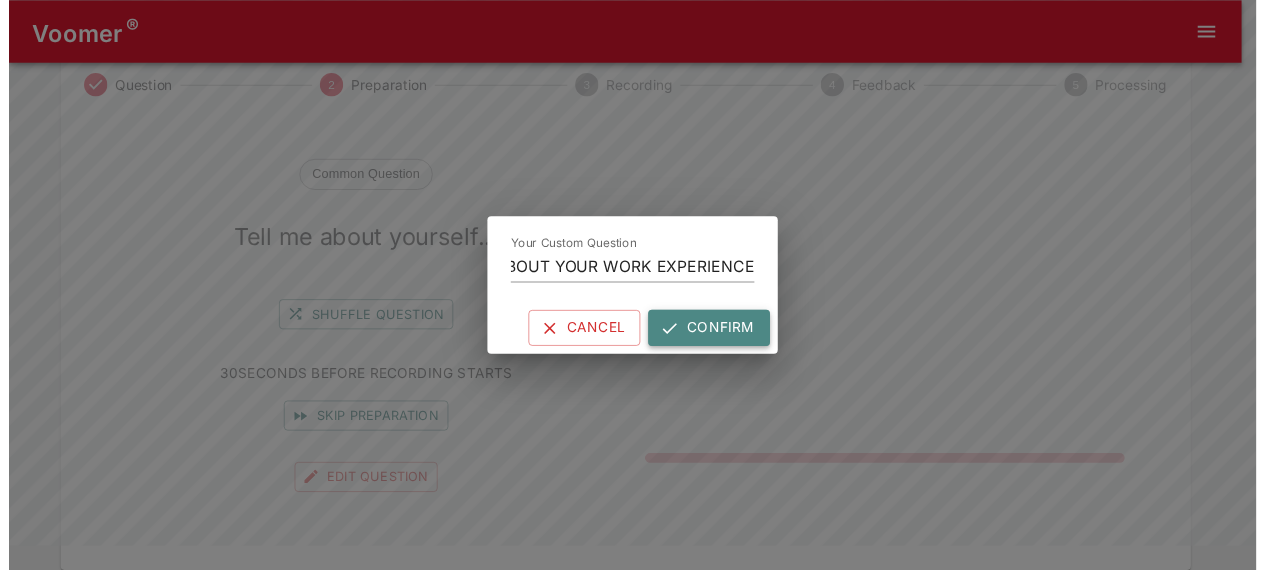 scroll, scrollTop: 0, scrollLeft: 0, axis: both 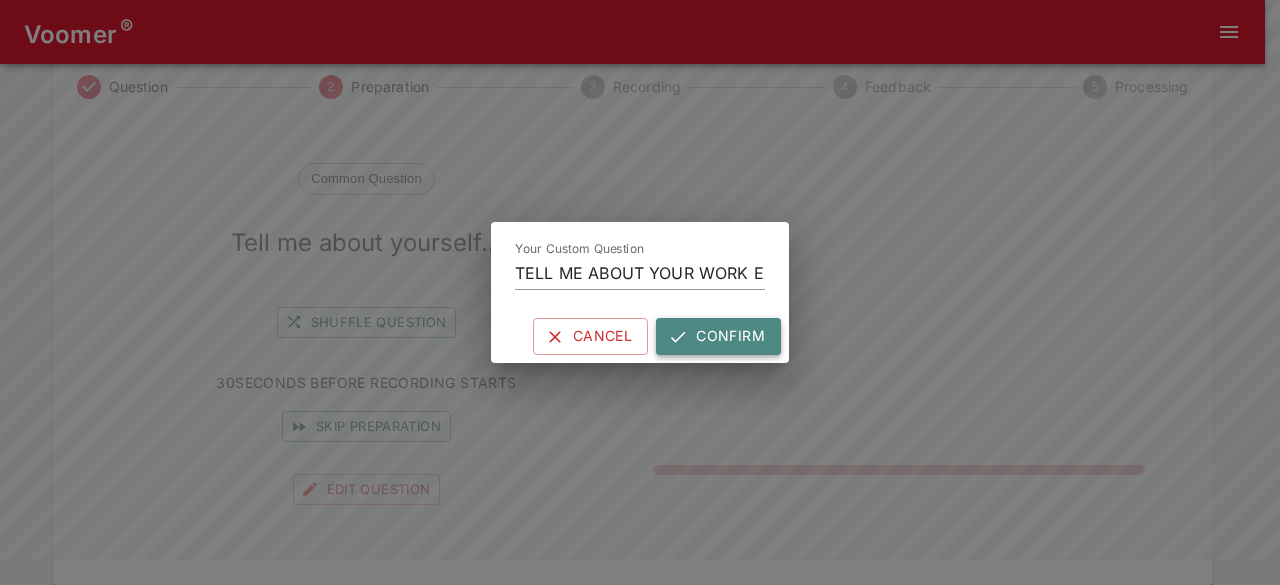 click on "Confirm" at bounding box center (718, 336) 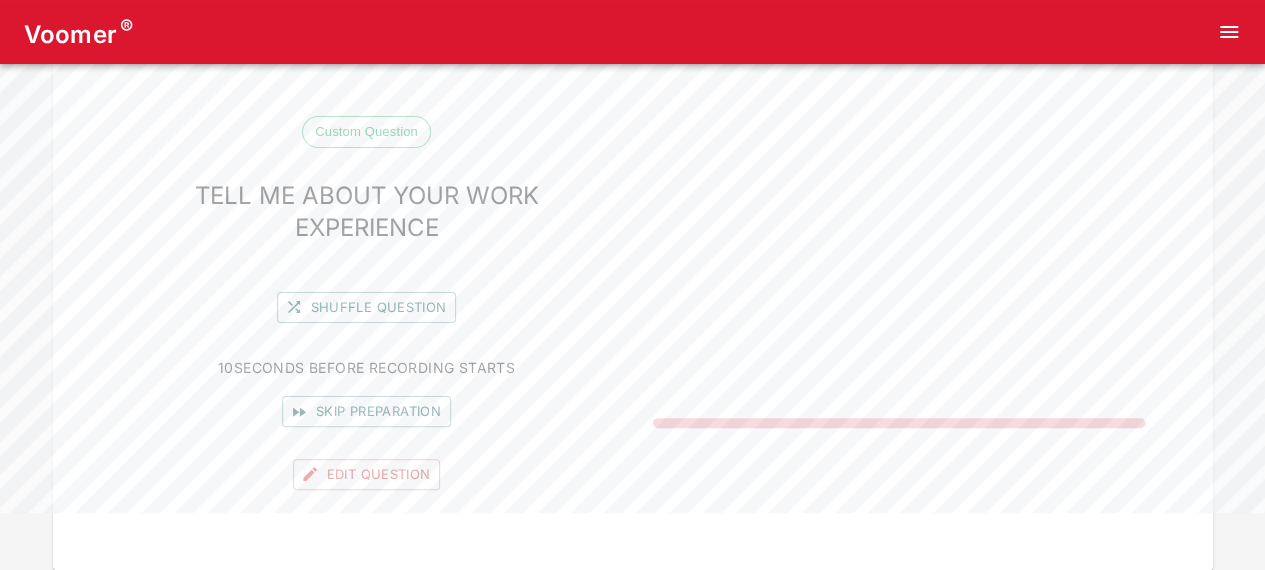 scroll, scrollTop: 102, scrollLeft: 0, axis: vertical 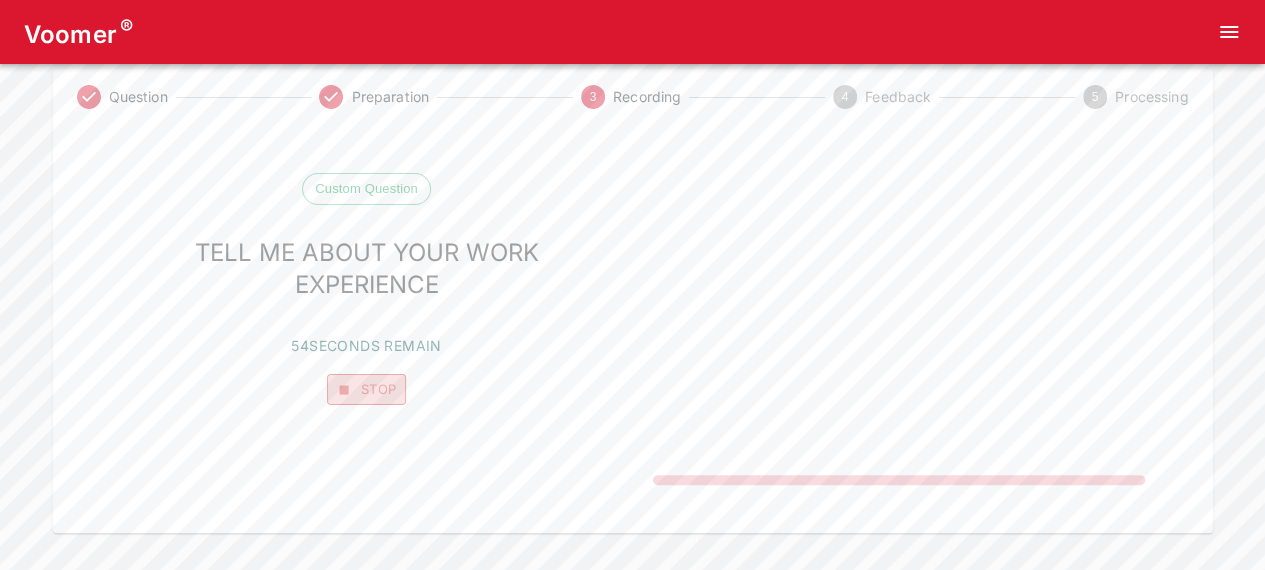 click on "Stop" at bounding box center [367, 389] 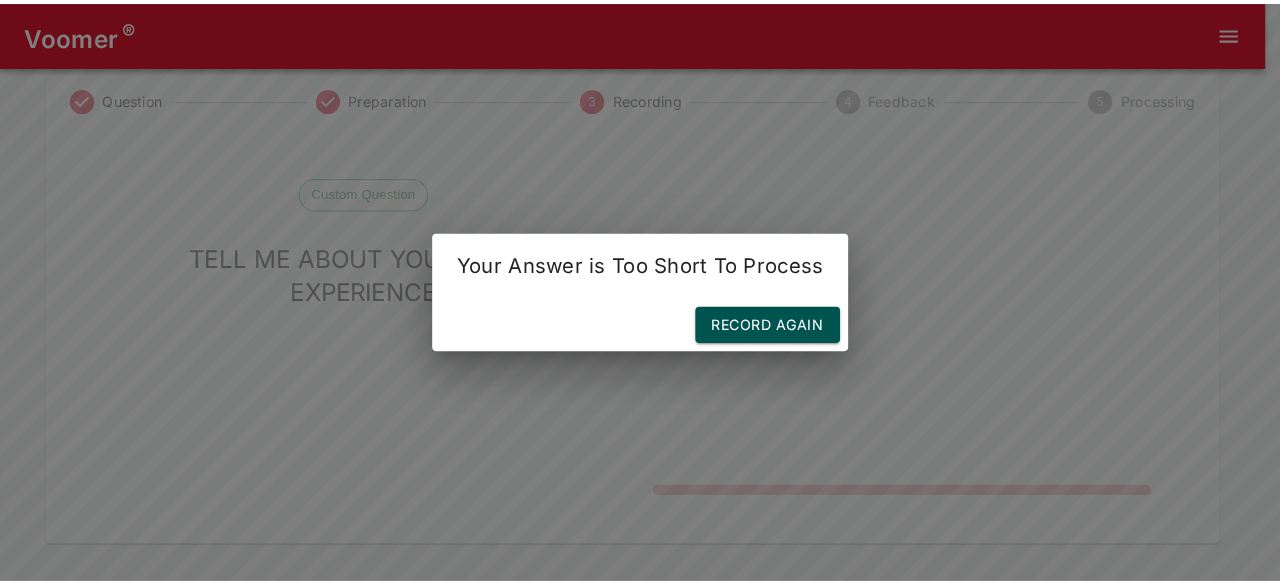 scroll, scrollTop: 87, scrollLeft: 0, axis: vertical 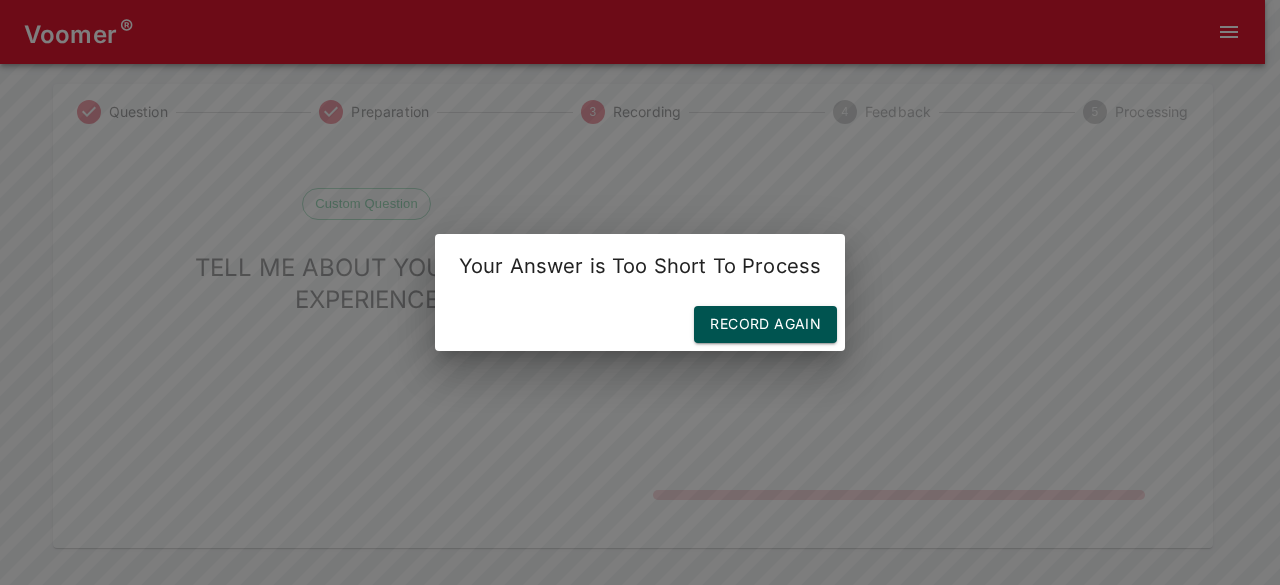click on "Your Answer is Too Short To Process Record Again" at bounding box center [640, 292] 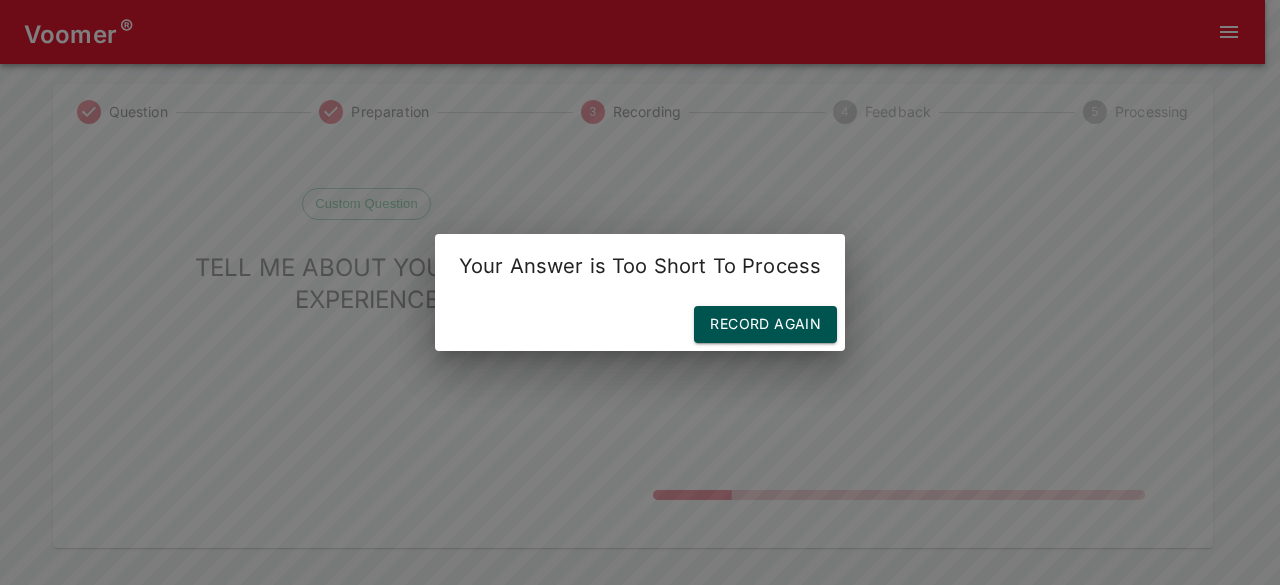click on "Your Answer is Too Short To Process Record Again" at bounding box center [640, 292] 